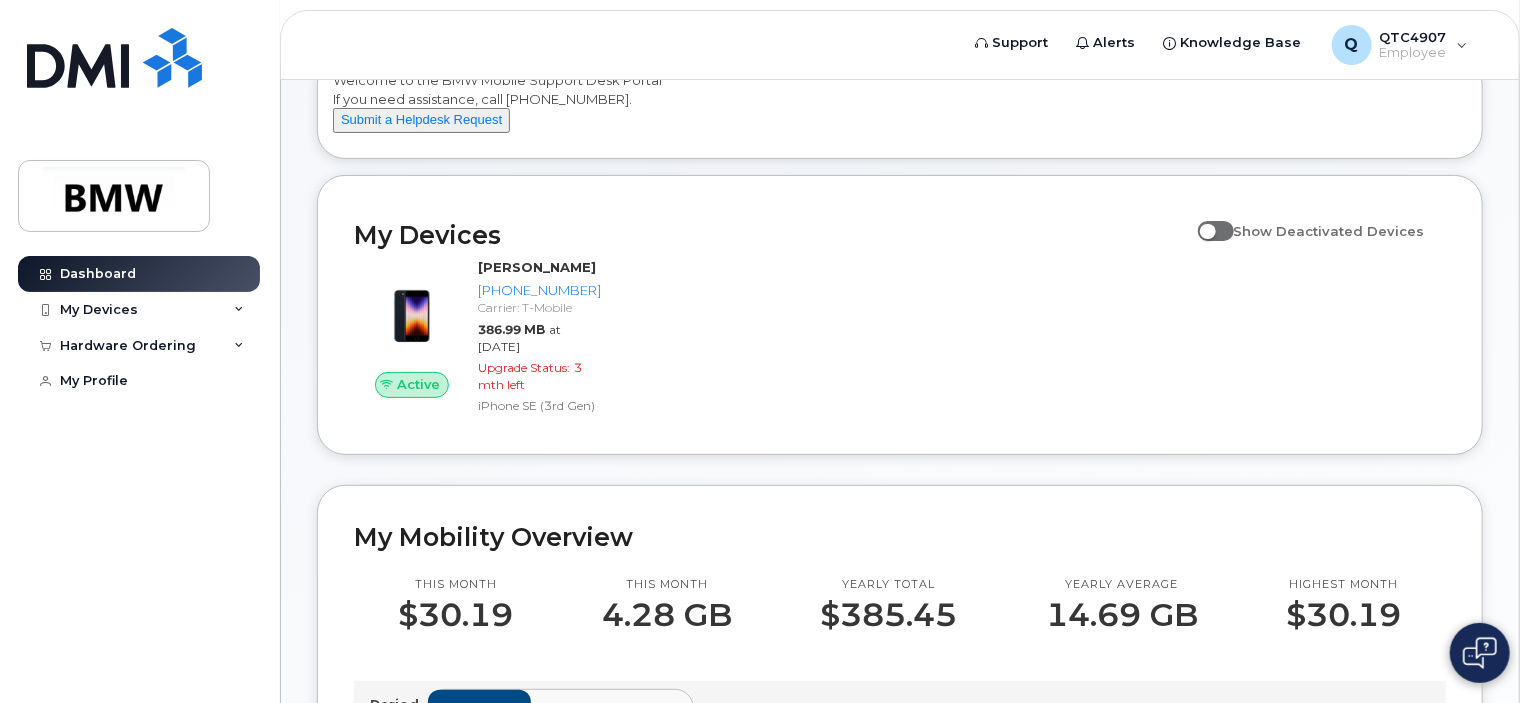 scroll, scrollTop: 28, scrollLeft: 0, axis: vertical 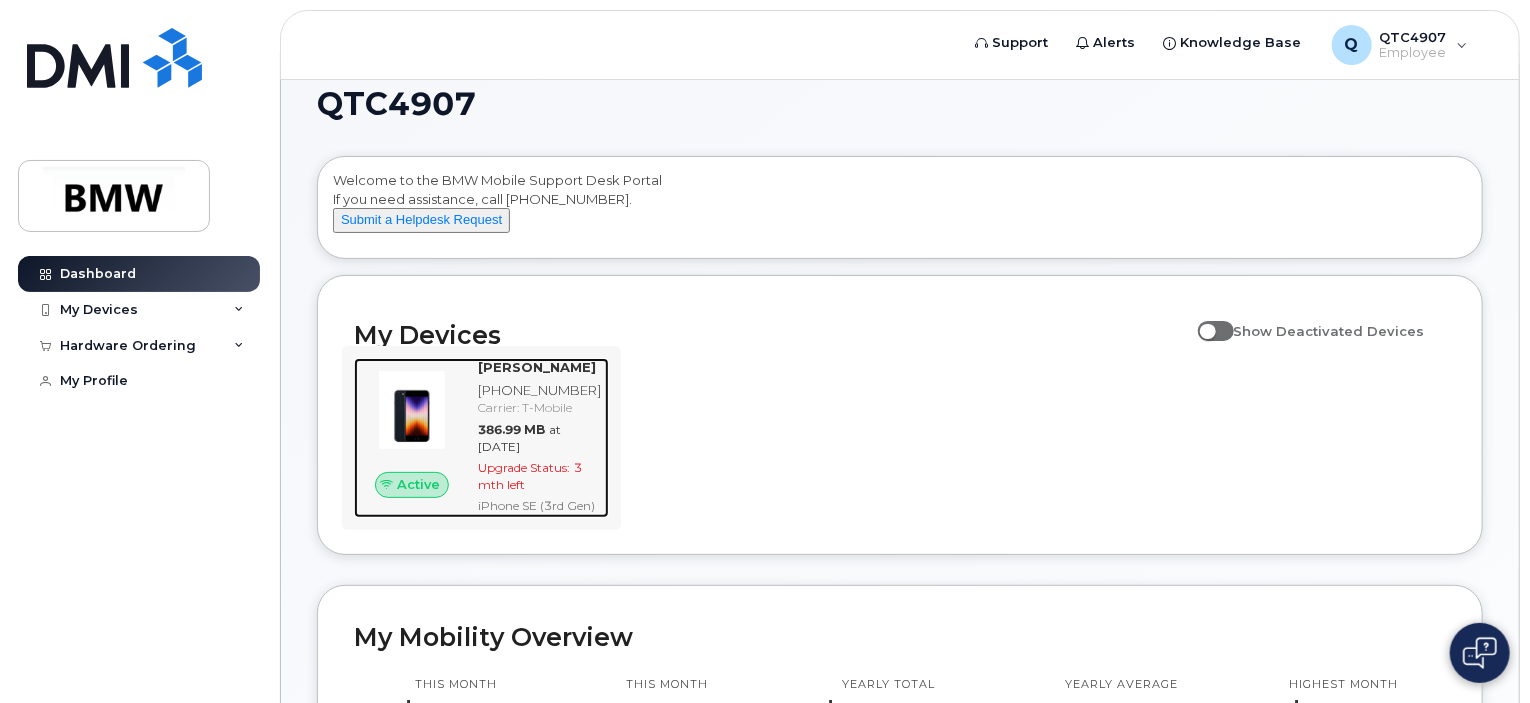 click on "Upgrade Status:" 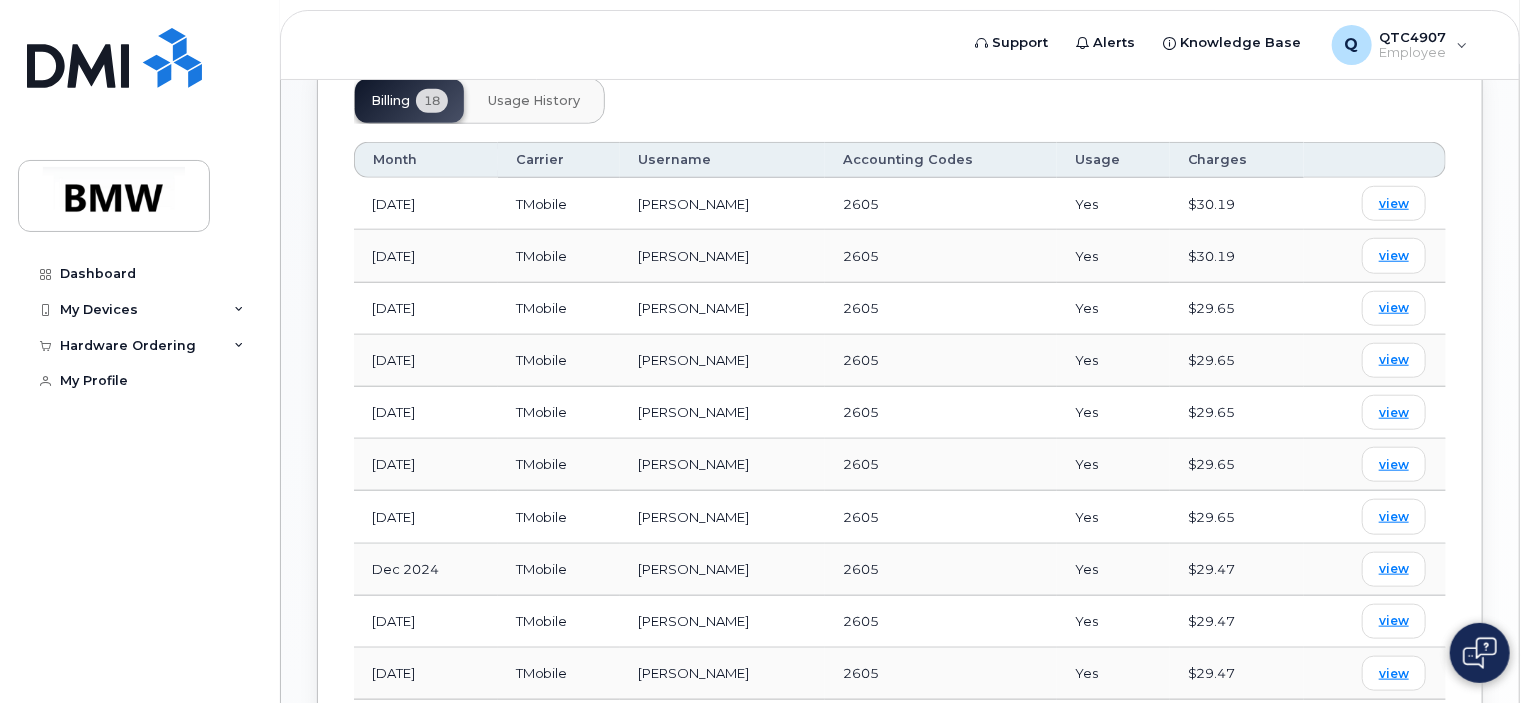 scroll, scrollTop: 800, scrollLeft: 0, axis: vertical 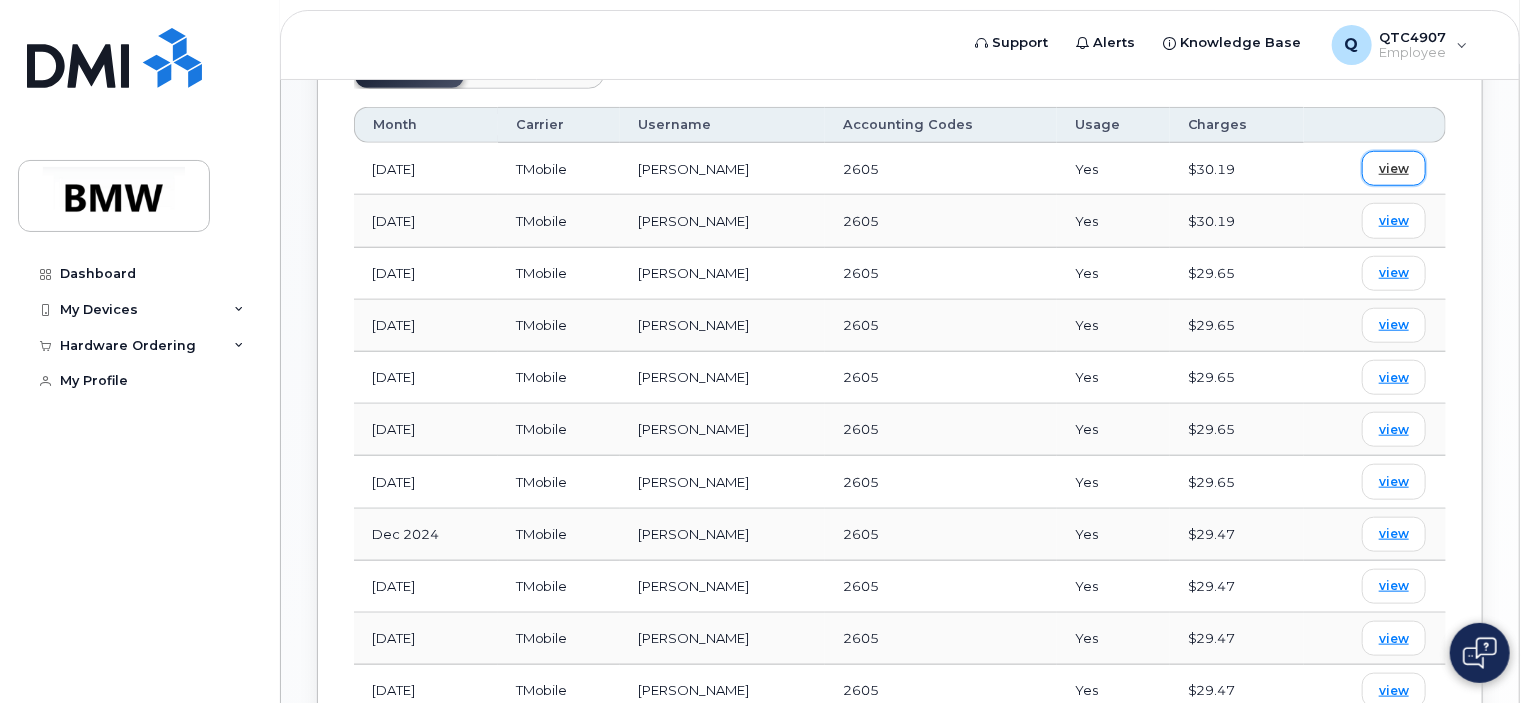 click on "view" 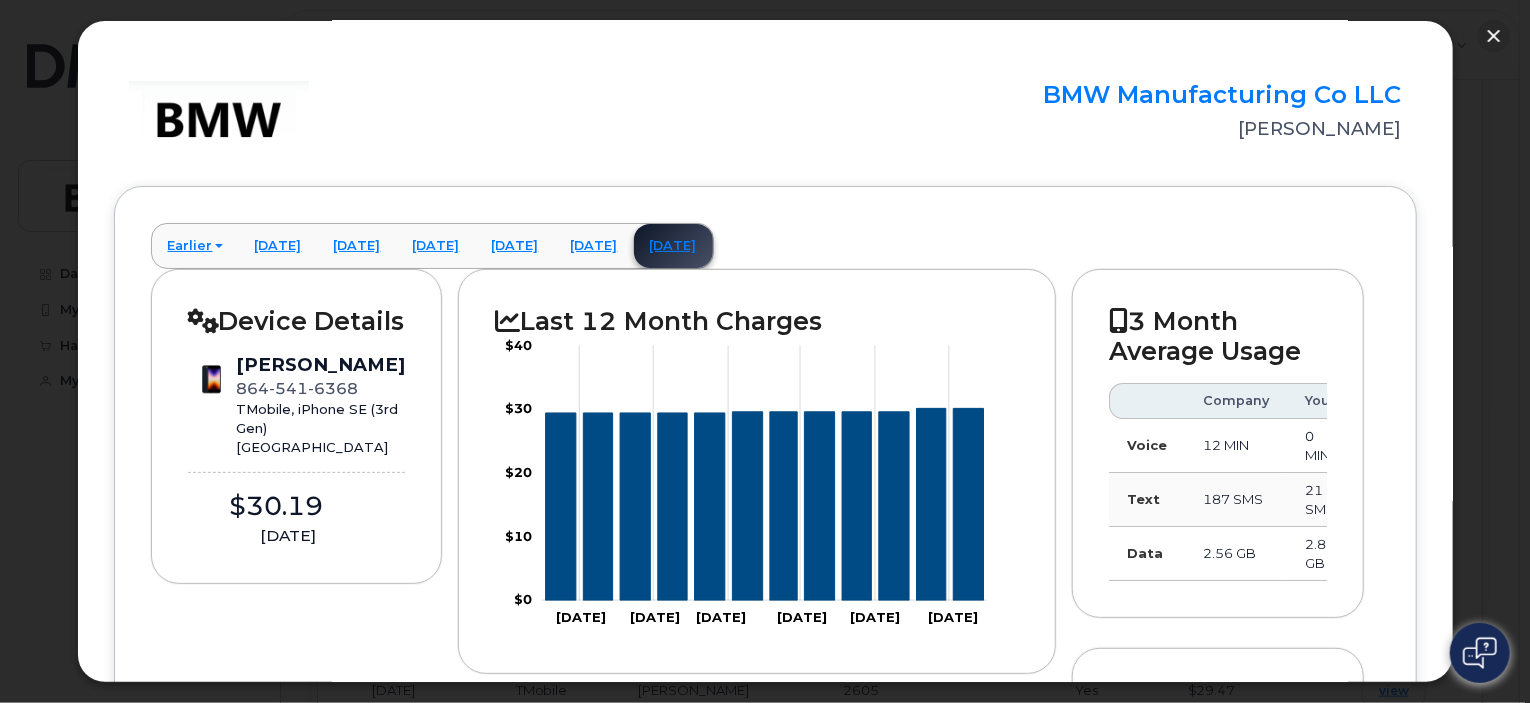 scroll, scrollTop: 0, scrollLeft: 0, axis: both 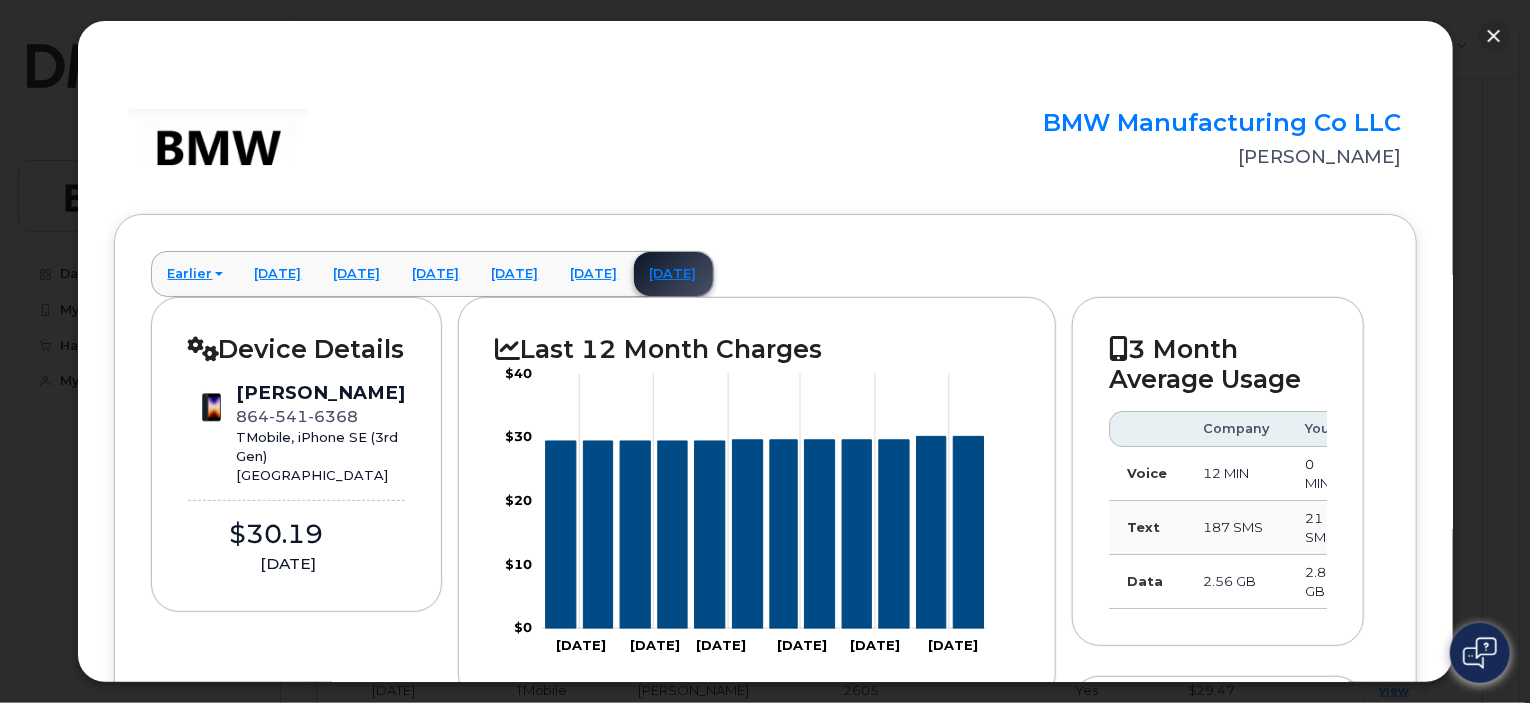 click on "21
SMS" 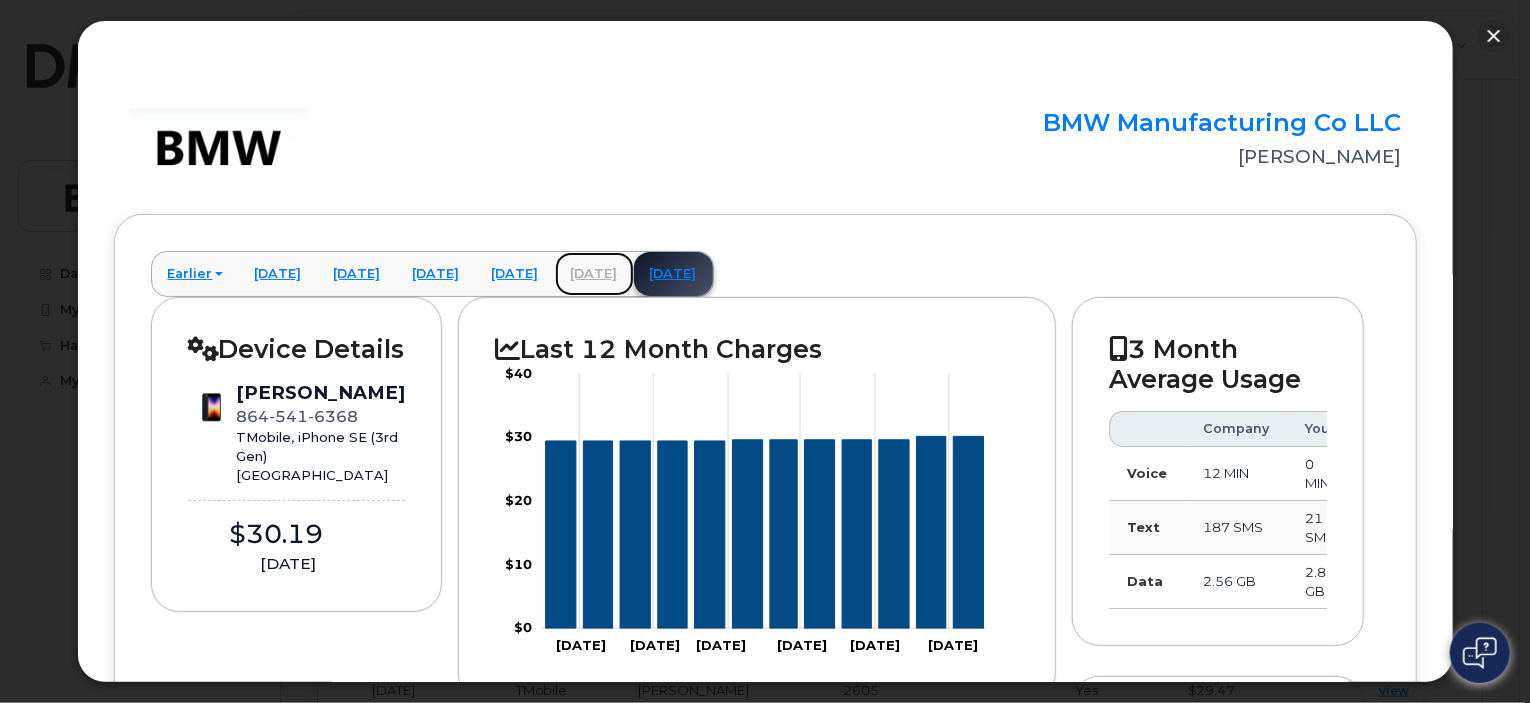 click on "[DATE]" 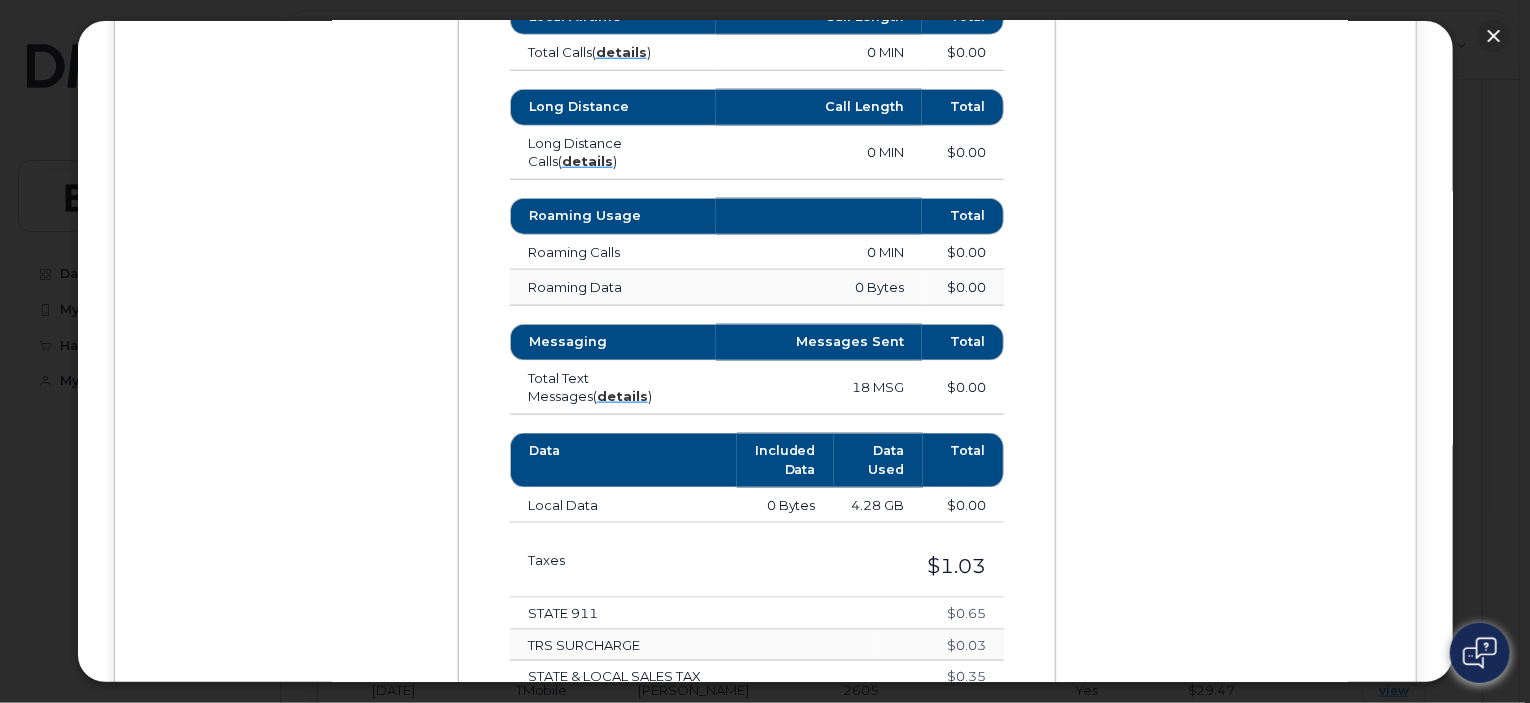 scroll, scrollTop: 1200, scrollLeft: 0, axis: vertical 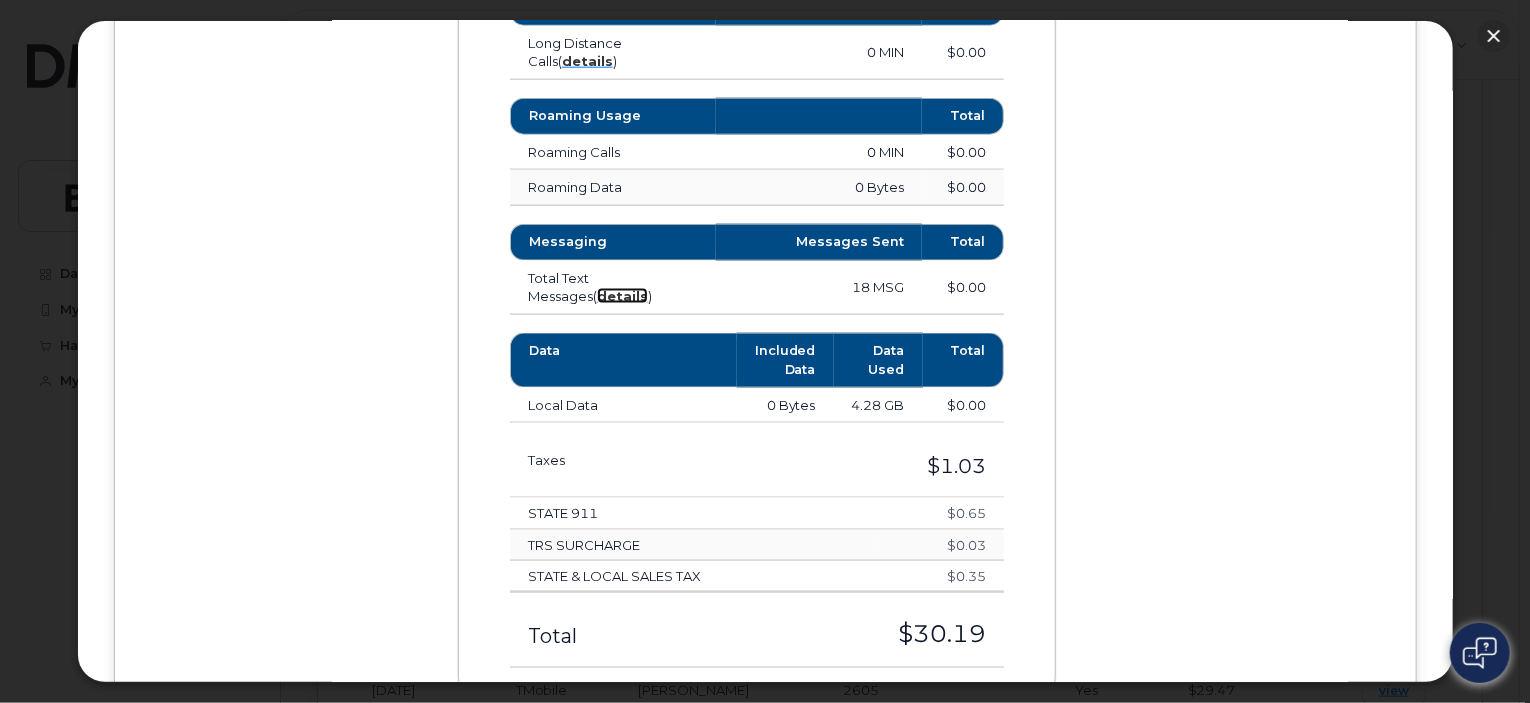 click on "details" 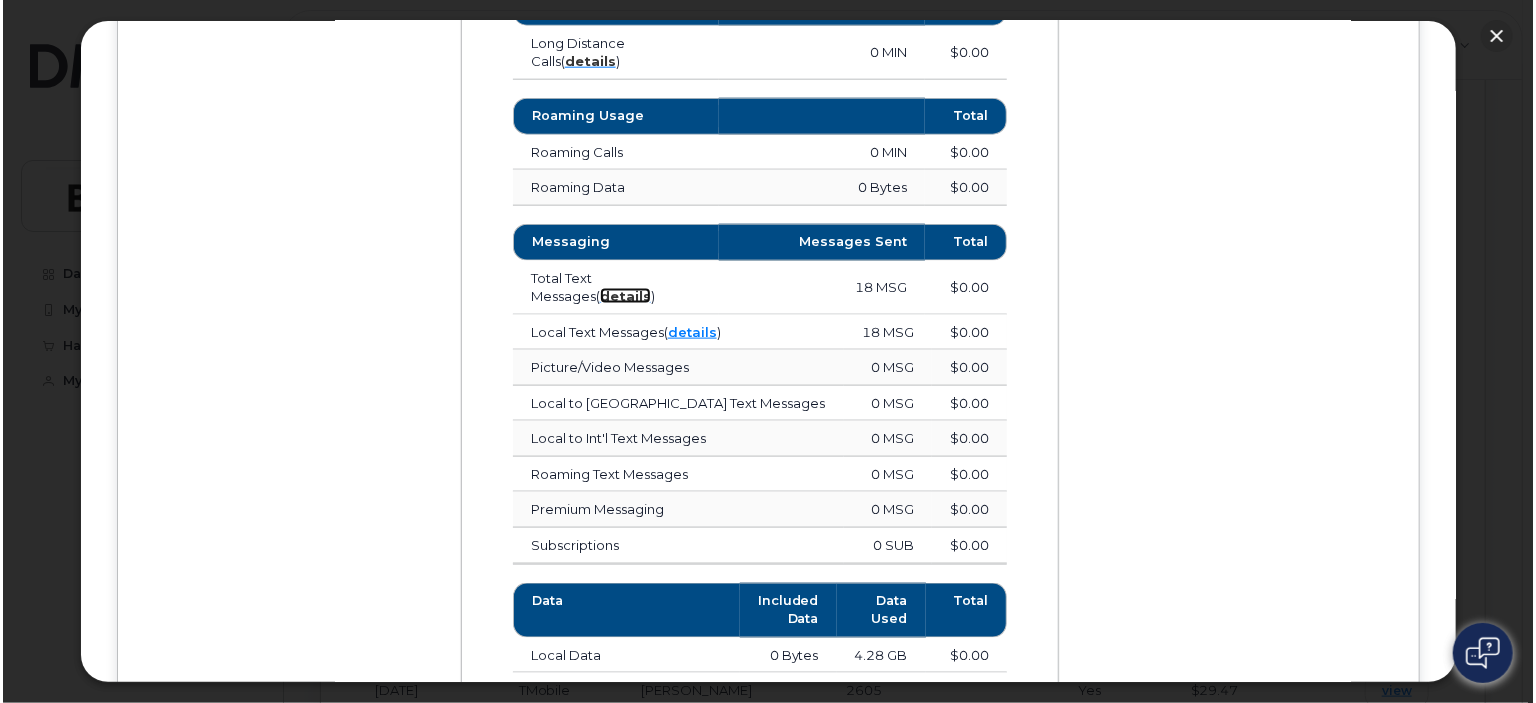 scroll, scrollTop: 1300, scrollLeft: 0, axis: vertical 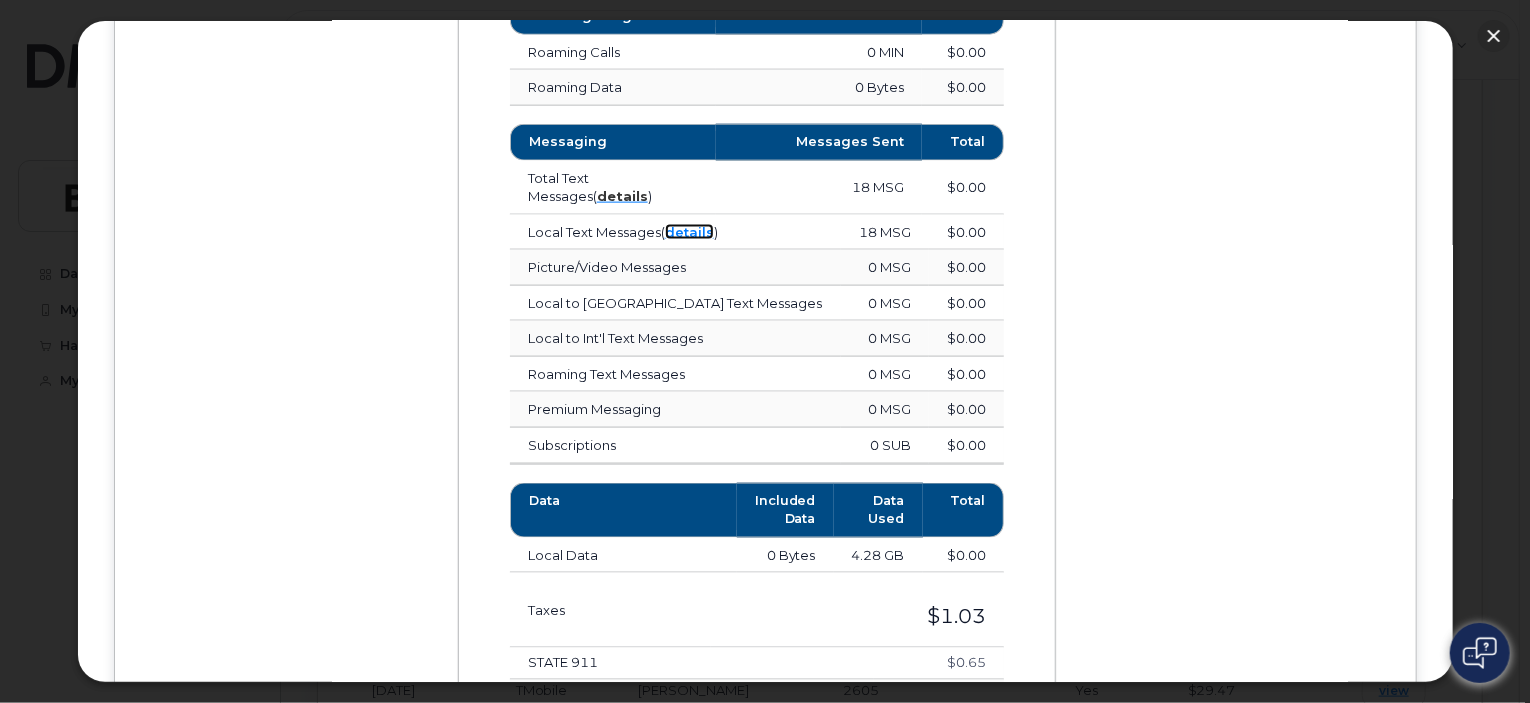 click on "details" 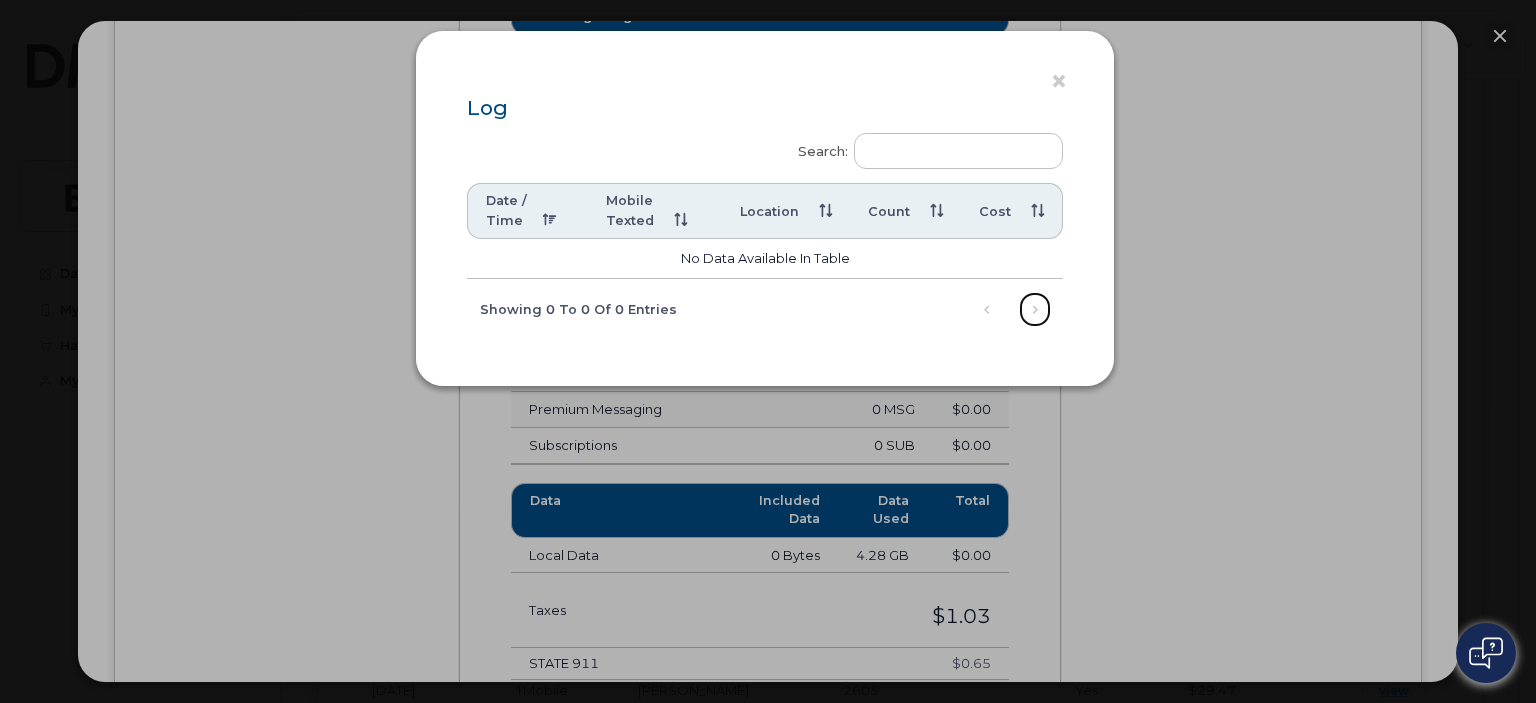 click on "Next" 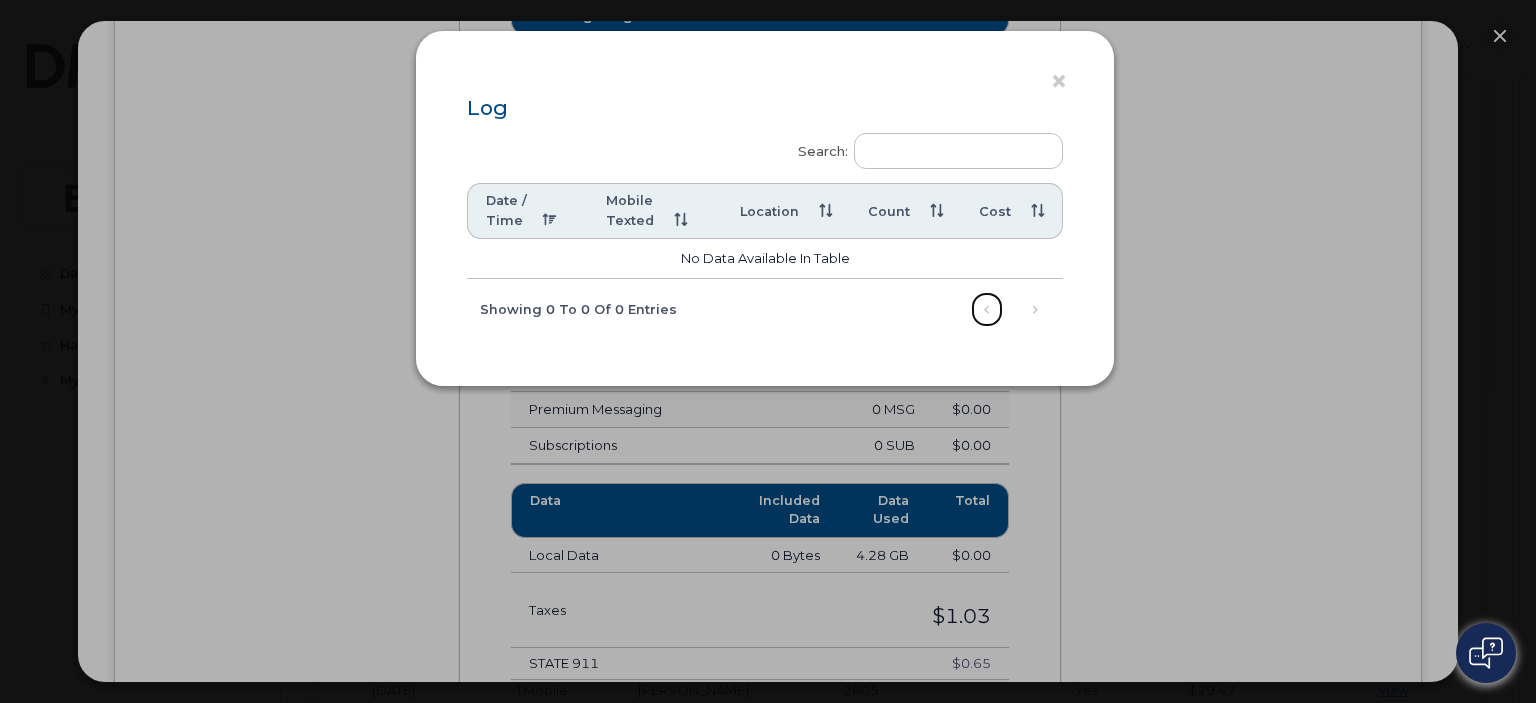click on "Previous" 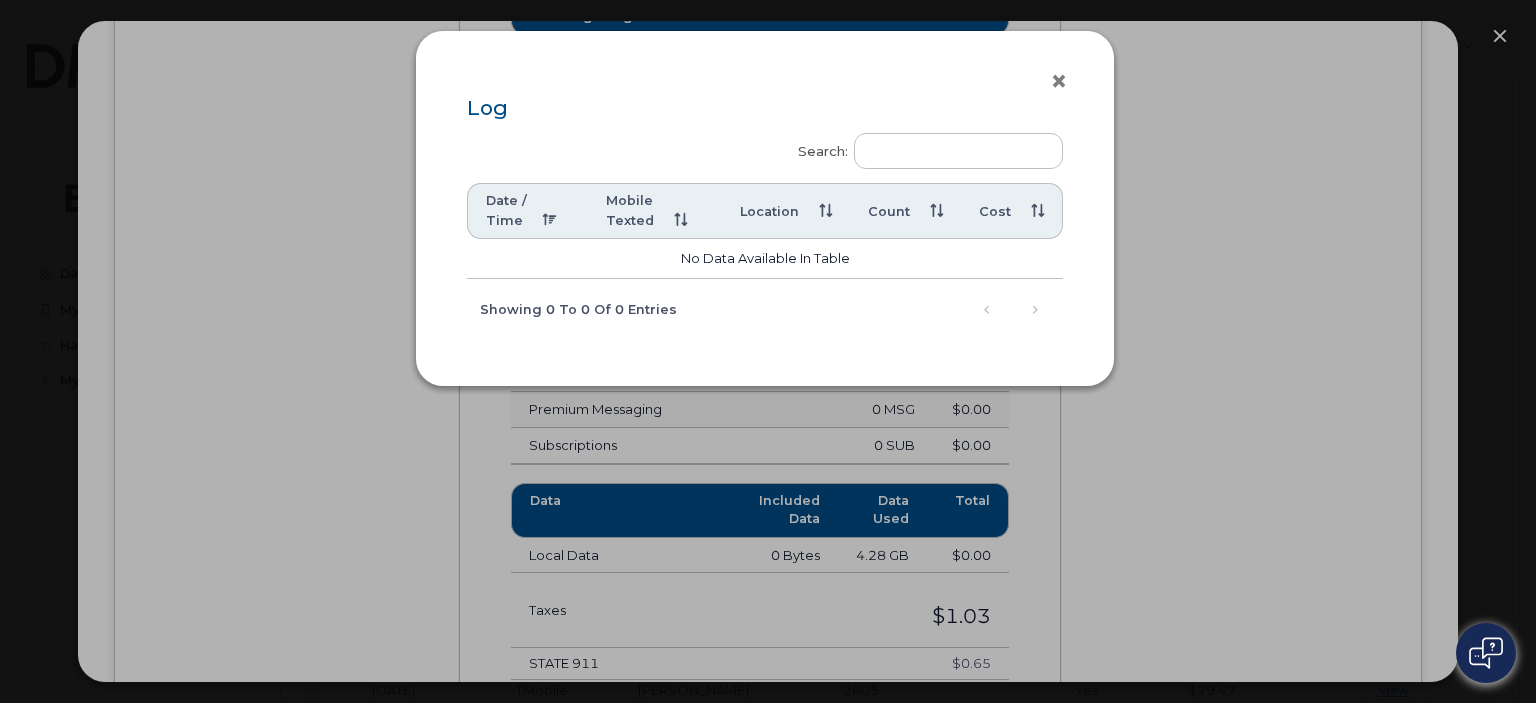 click on "×" 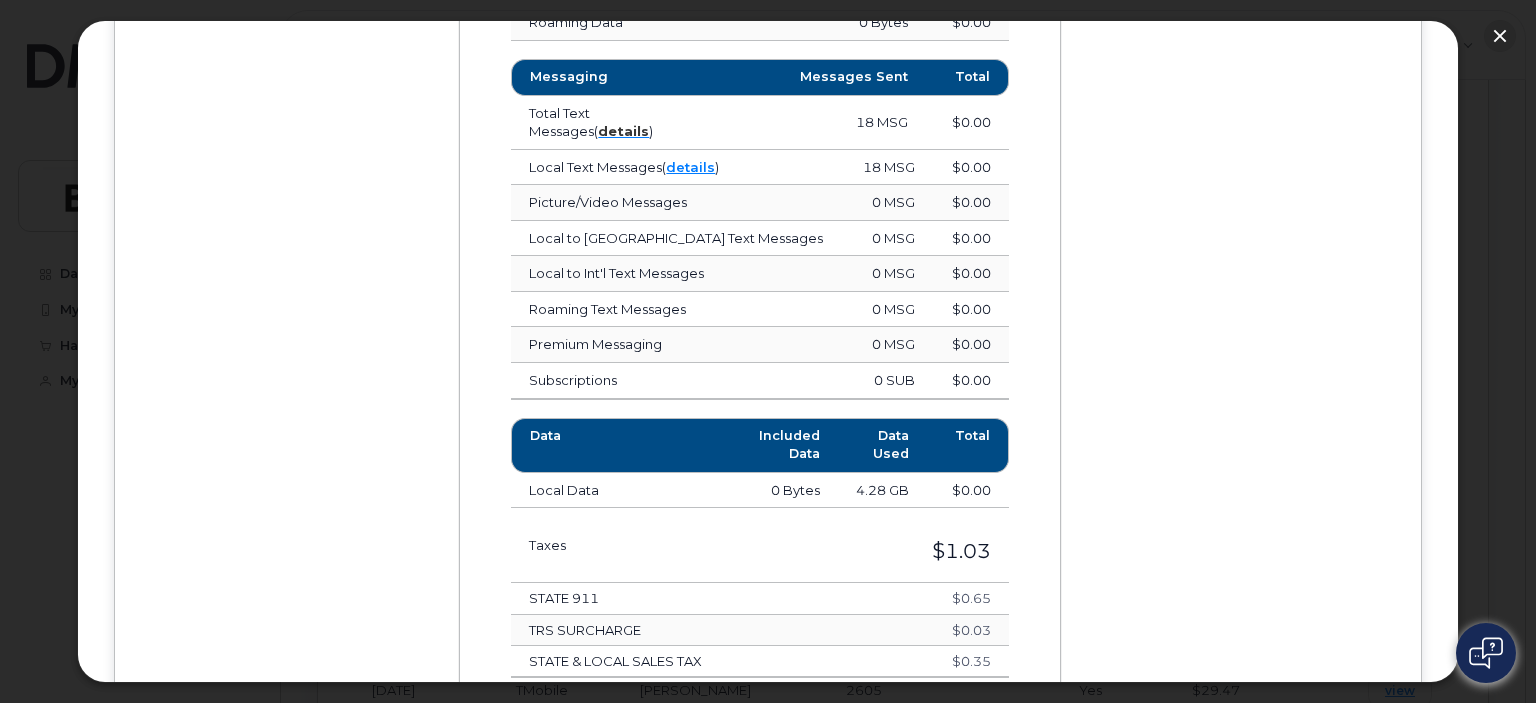 scroll, scrollTop: 1400, scrollLeft: 0, axis: vertical 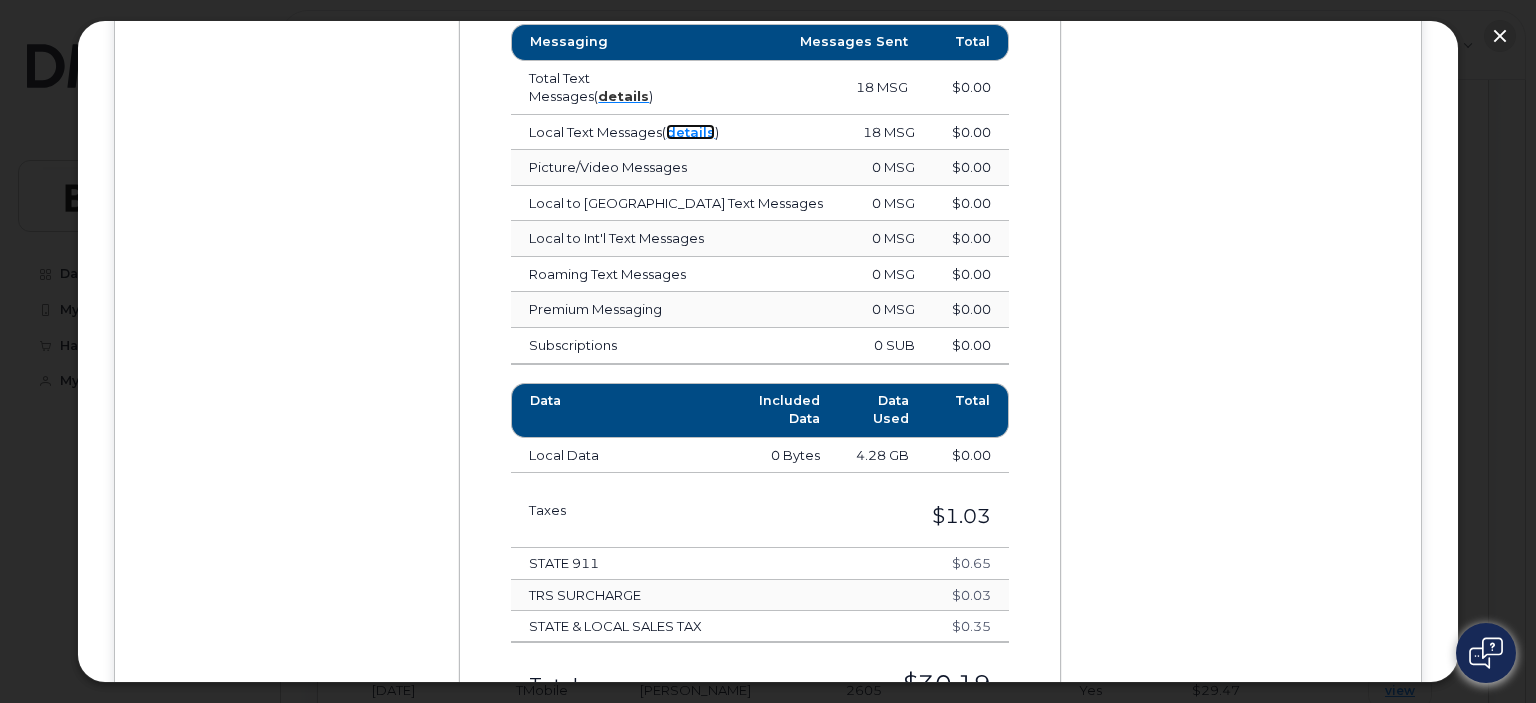 click on "details" 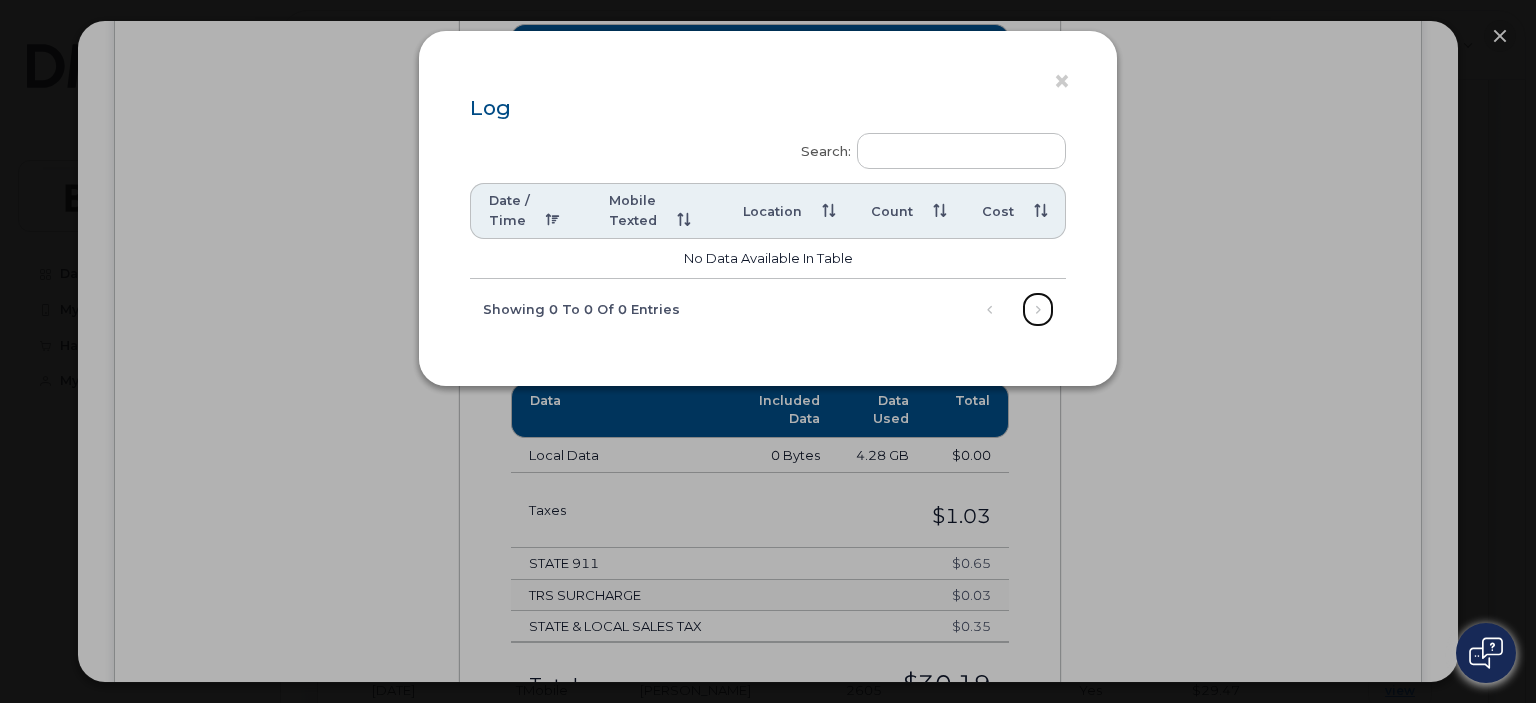 drag, startPoint x: 1033, startPoint y: 303, endPoint x: 1048, endPoint y: 242, distance: 62.817196 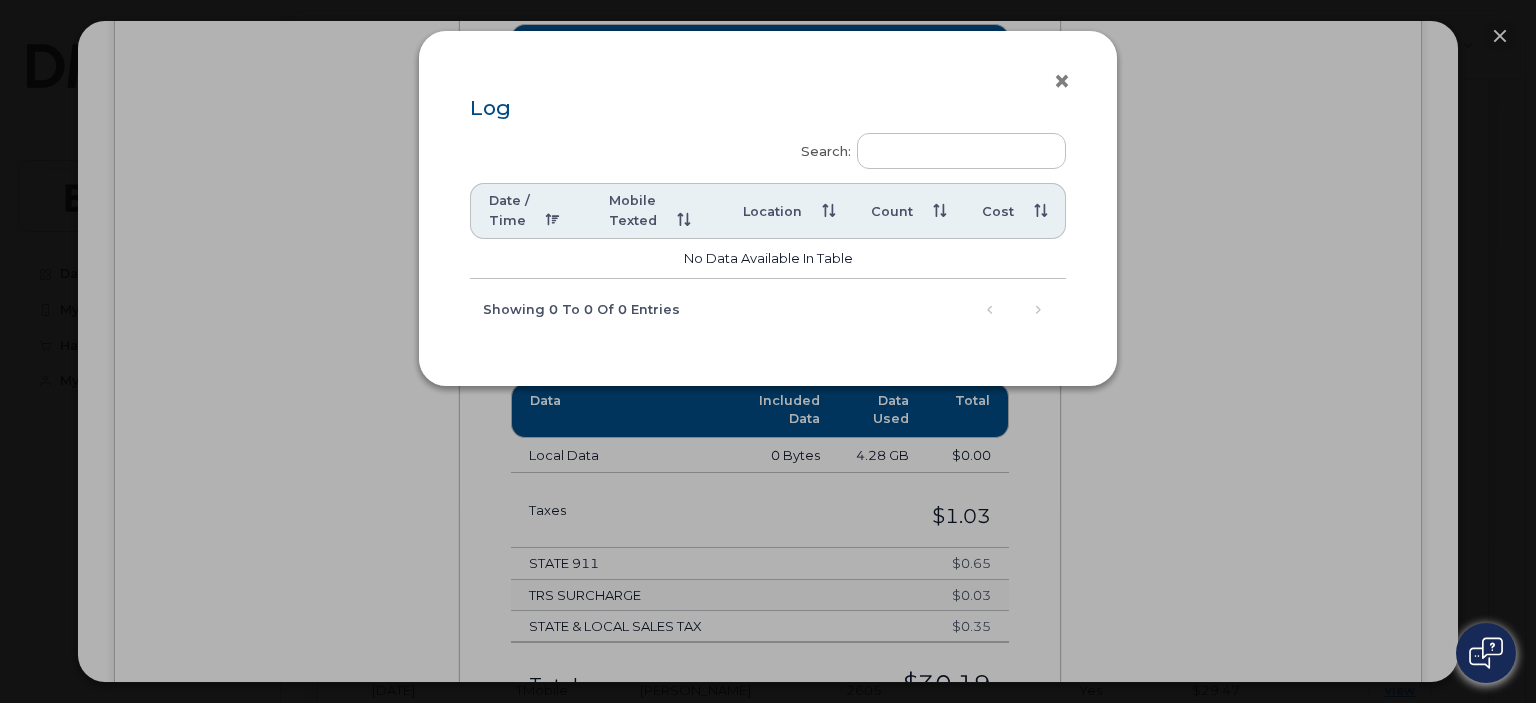 click on "×" 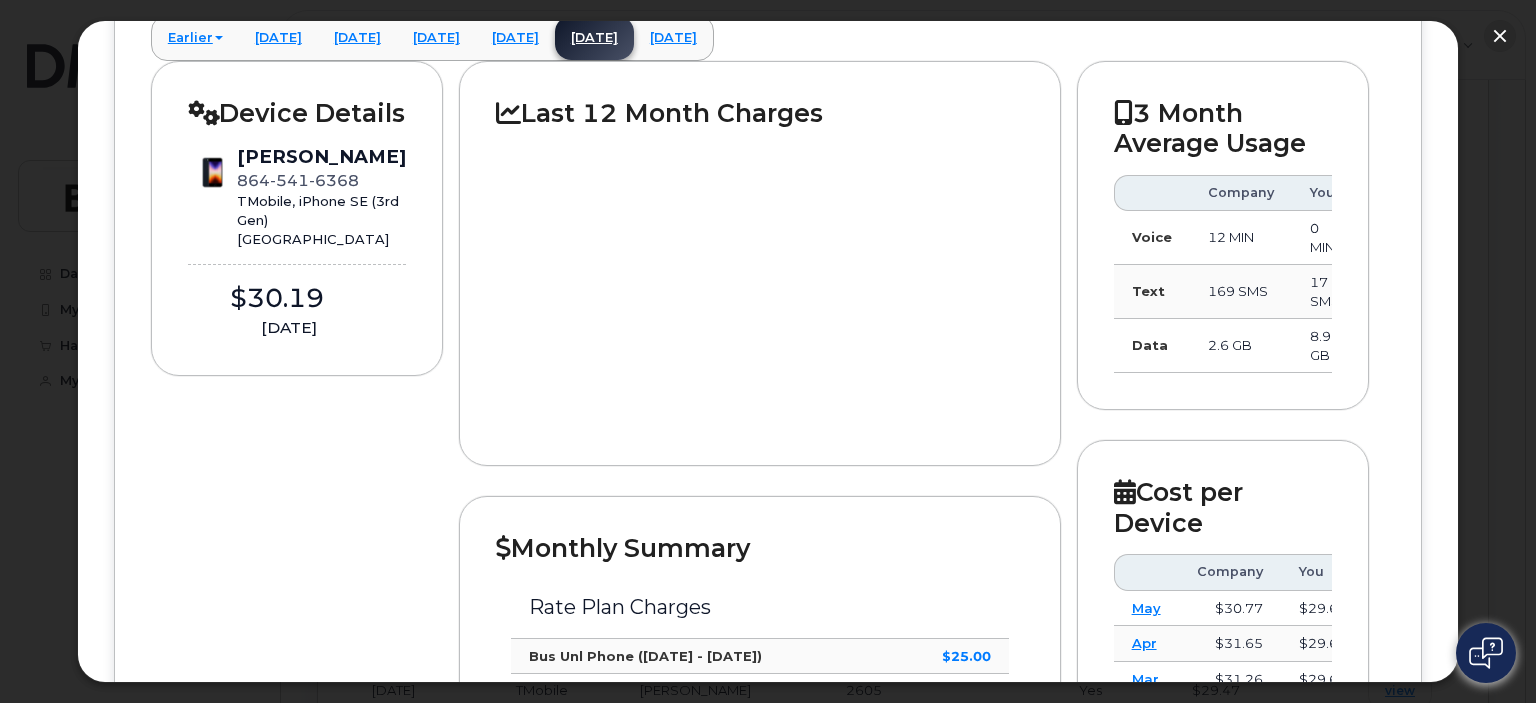 scroll, scrollTop: 0, scrollLeft: 0, axis: both 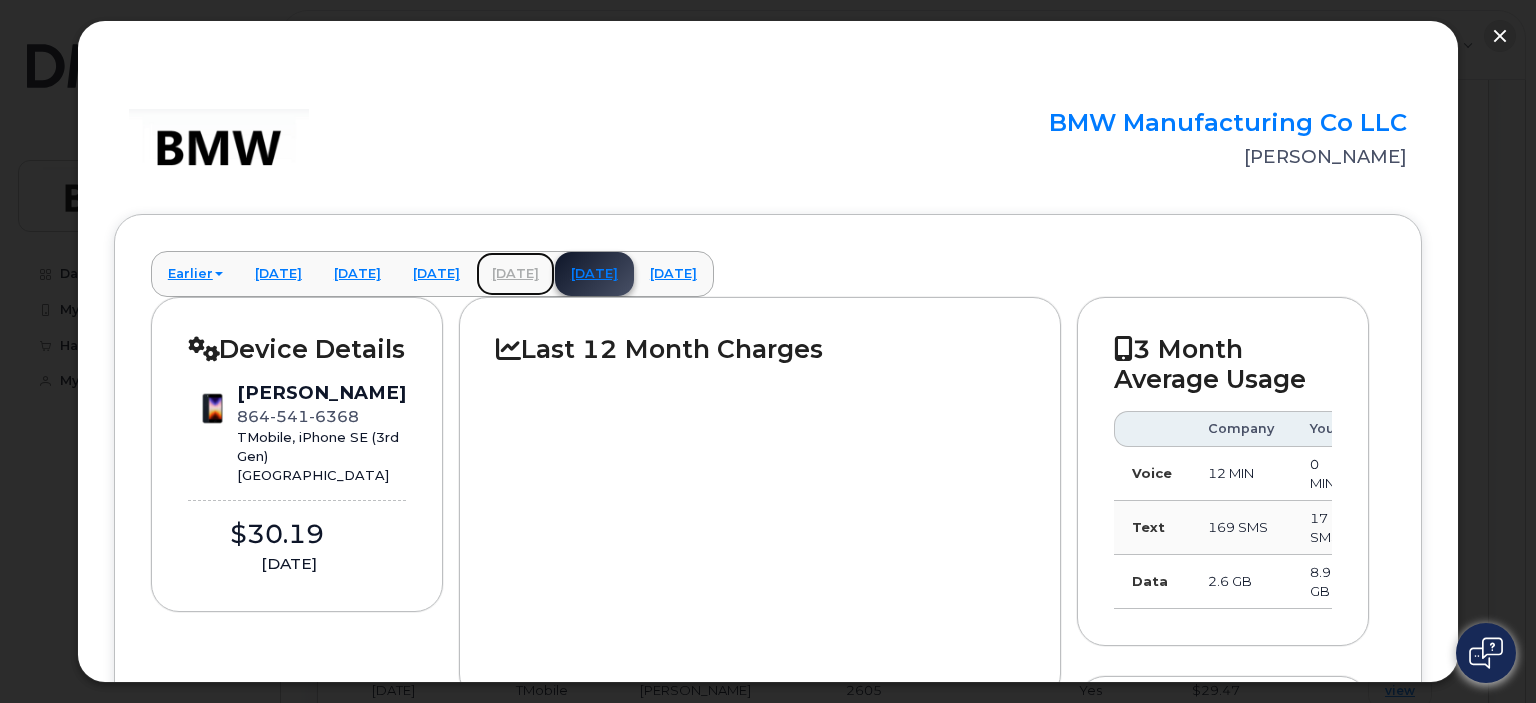 click on "[DATE]" 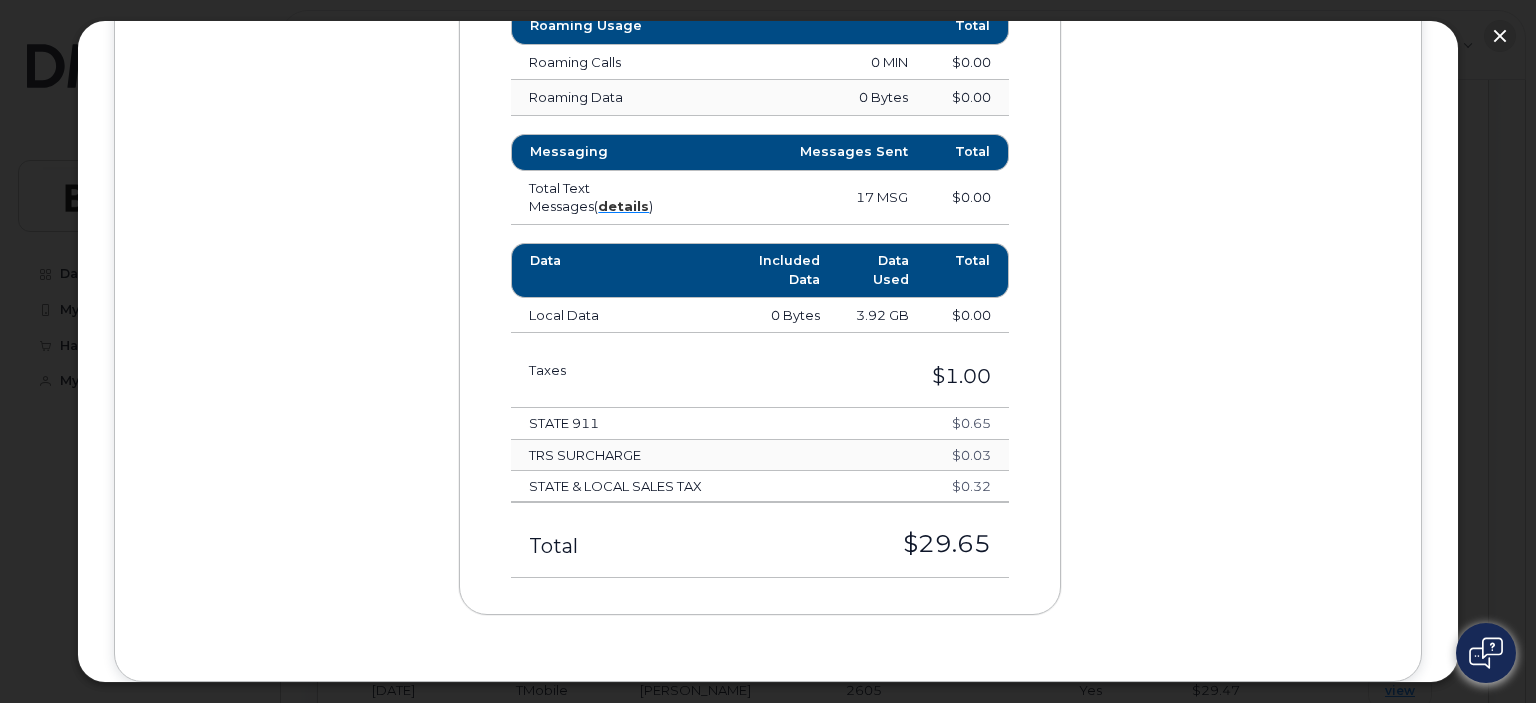scroll, scrollTop: 1300, scrollLeft: 0, axis: vertical 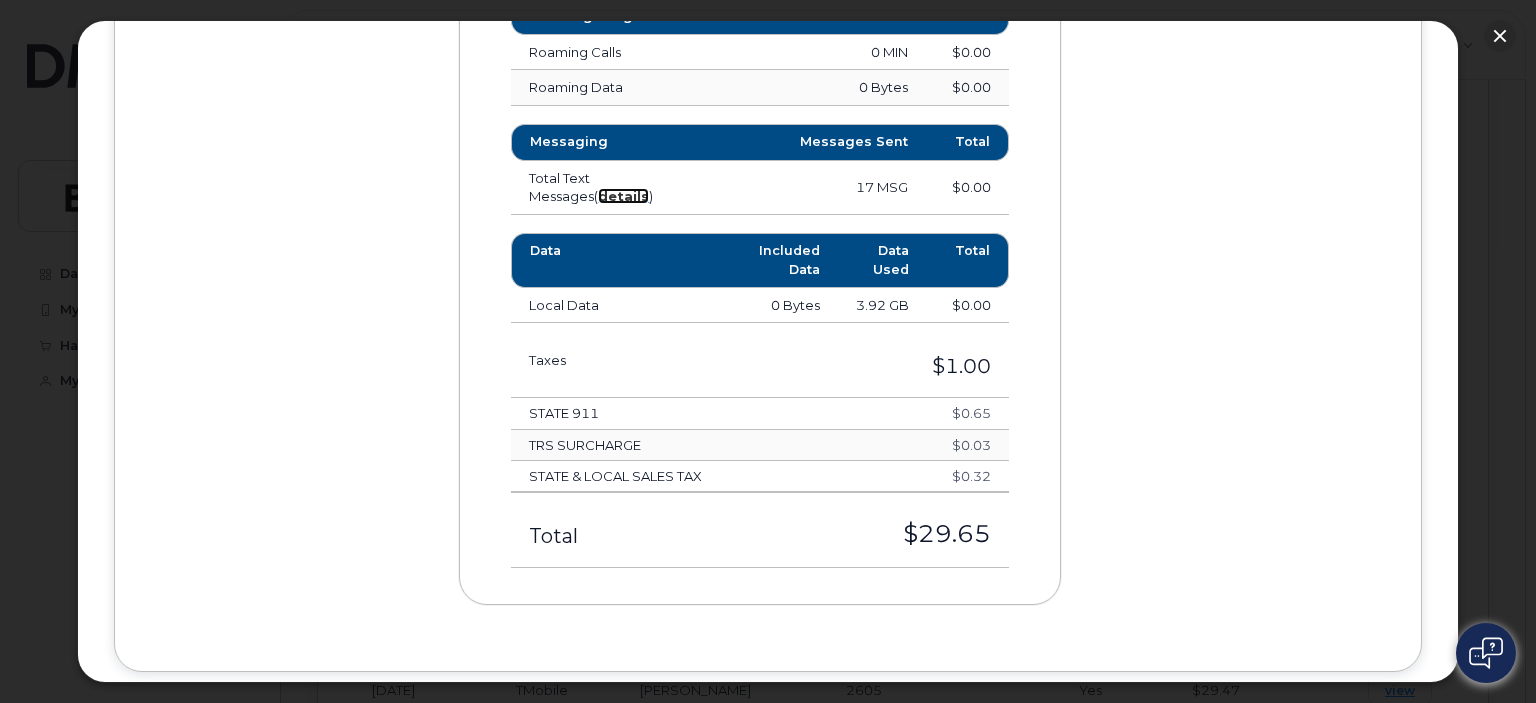 click on "details" 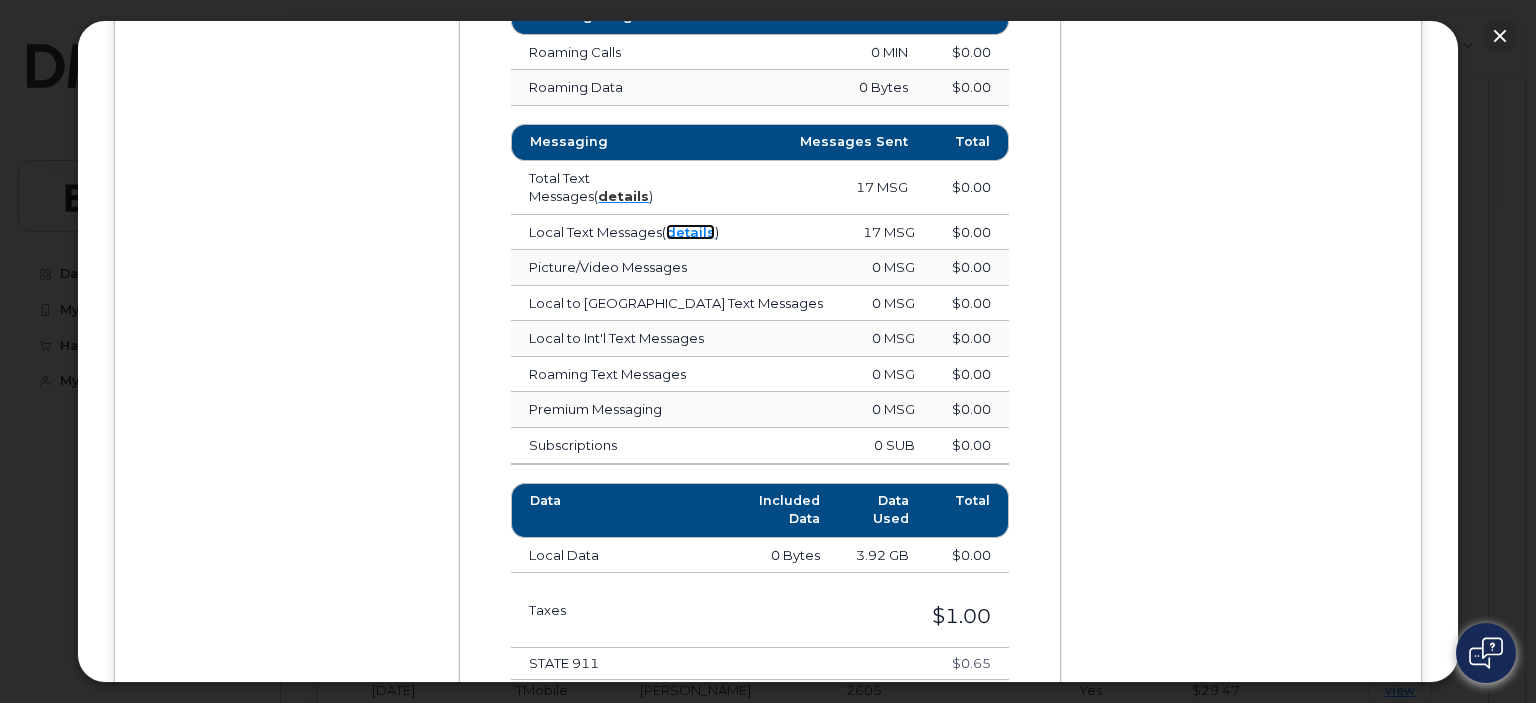 click on "details" 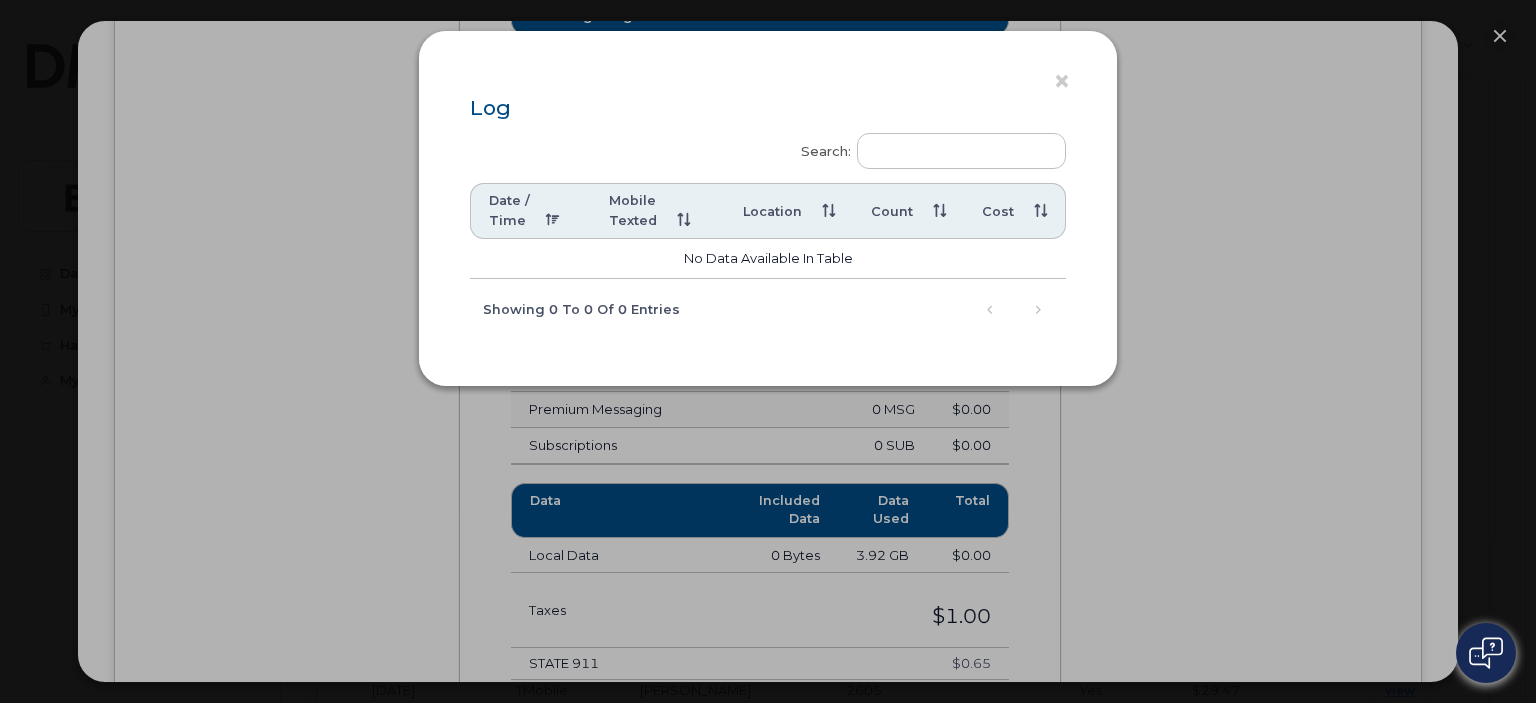 drag, startPoint x: 739, startPoint y: 252, endPoint x: 780, endPoint y: 244, distance: 41.773197 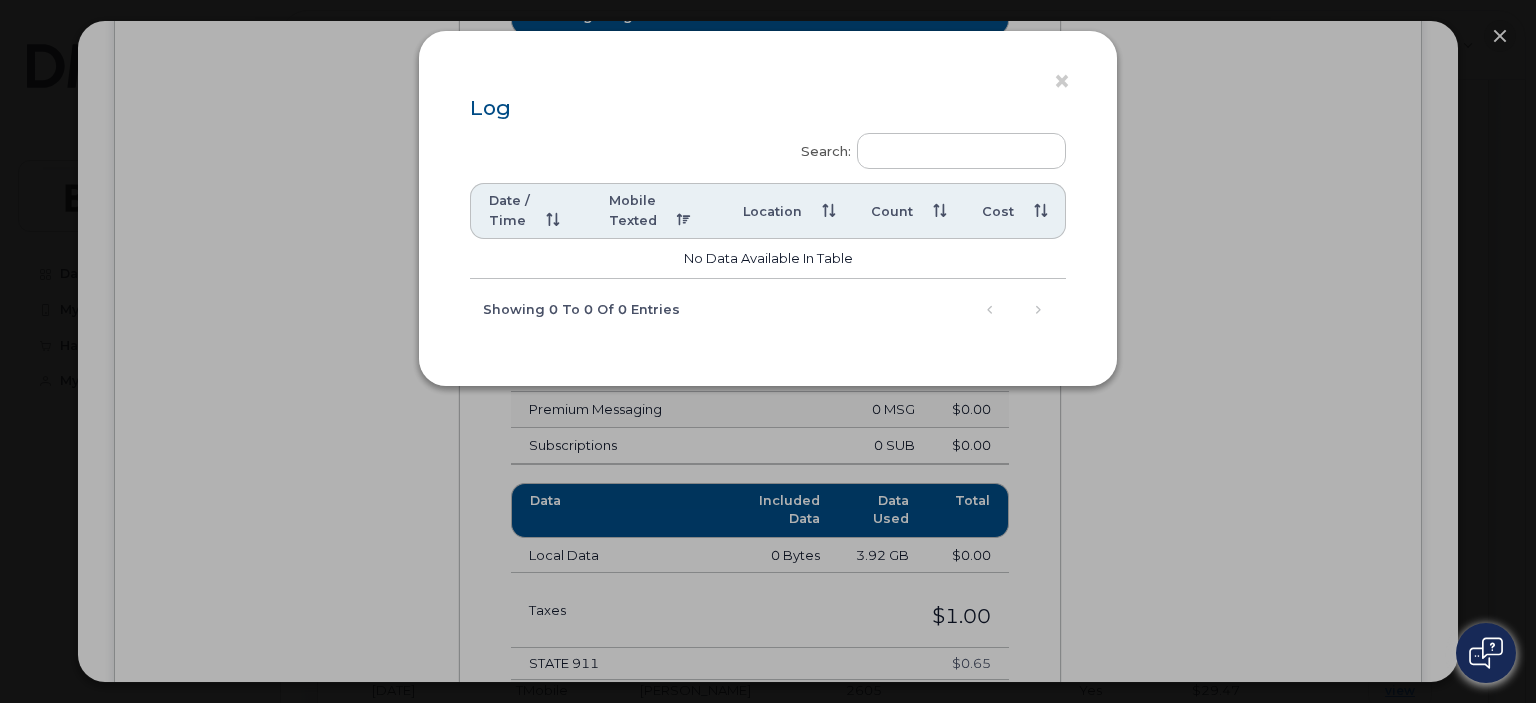 drag, startPoint x: 756, startPoint y: 210, endPoint x: 772, endPoint y: 212, distance: 16.124516 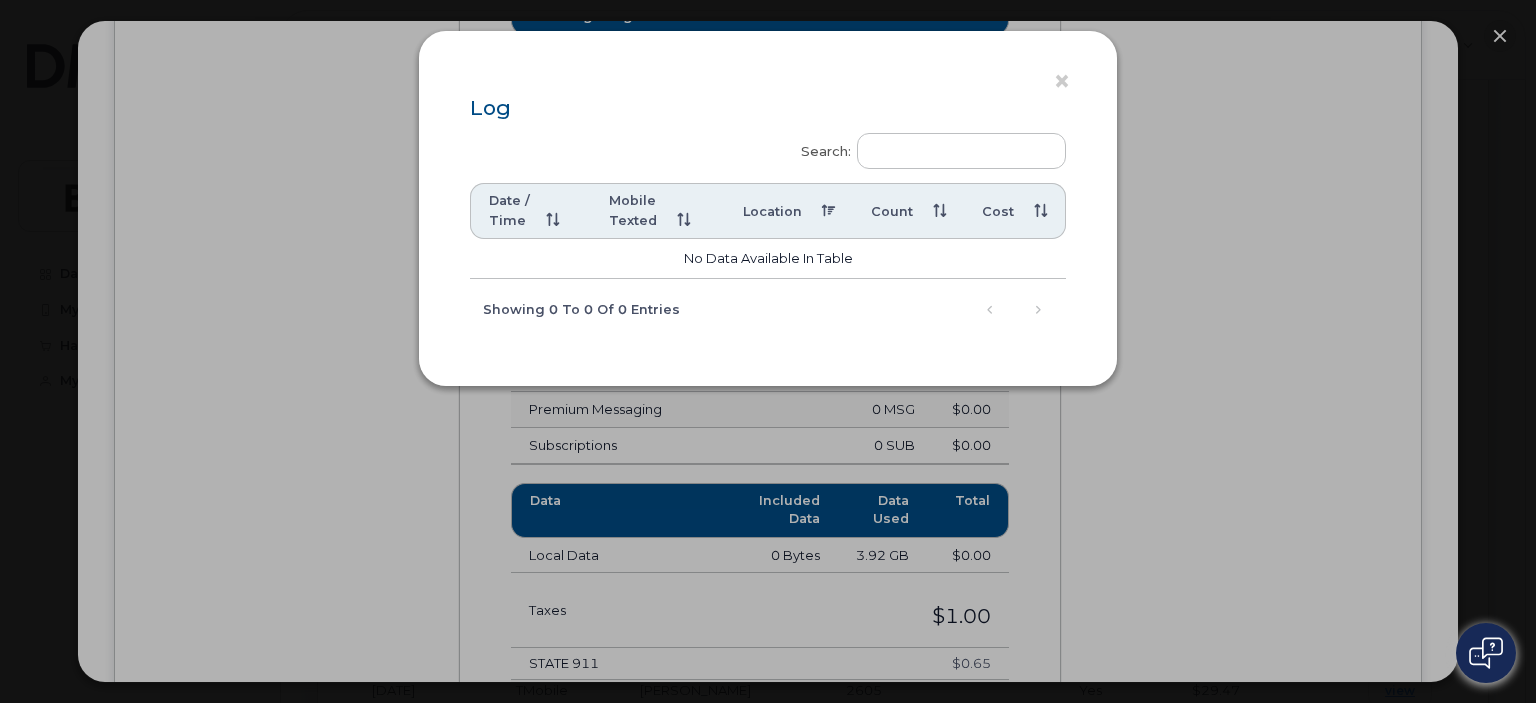 drag, startPoint x: 807, startPoint y: 211, endPoint x: 829, endPoint y: 209, distance: 22.090721 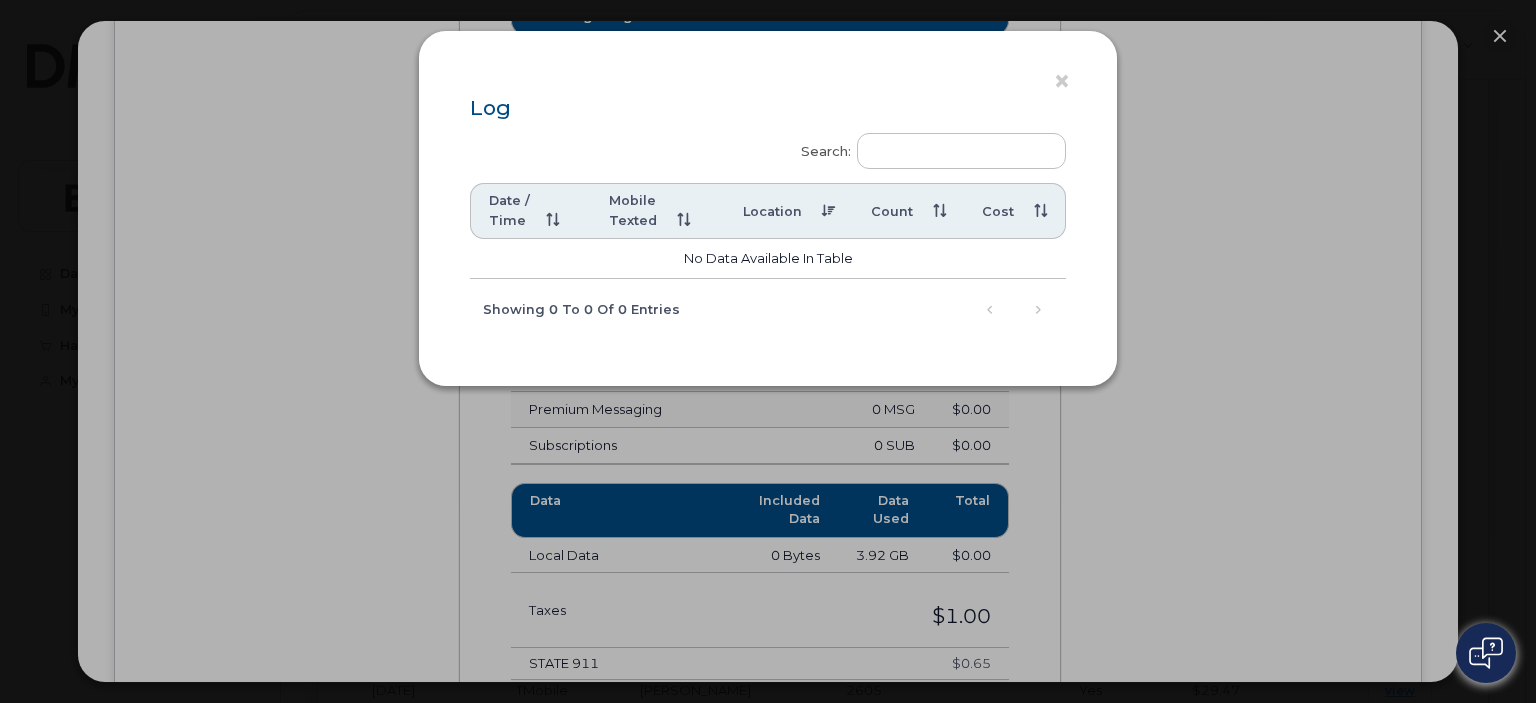 click on "Count" 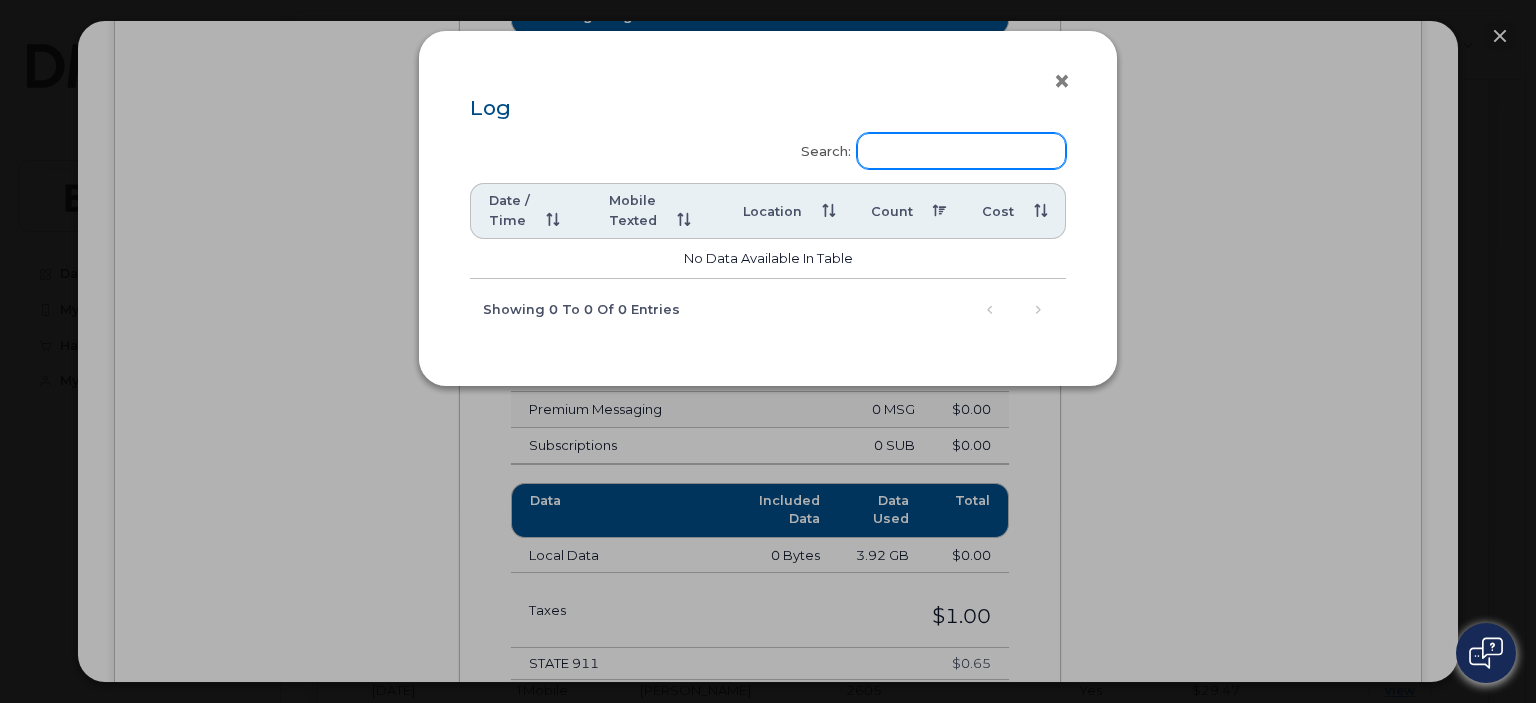 drag, startPoint x: 1060, startPoint y: 79, endPoint x: 1032, endPoint y: 104, distance: 37.536648 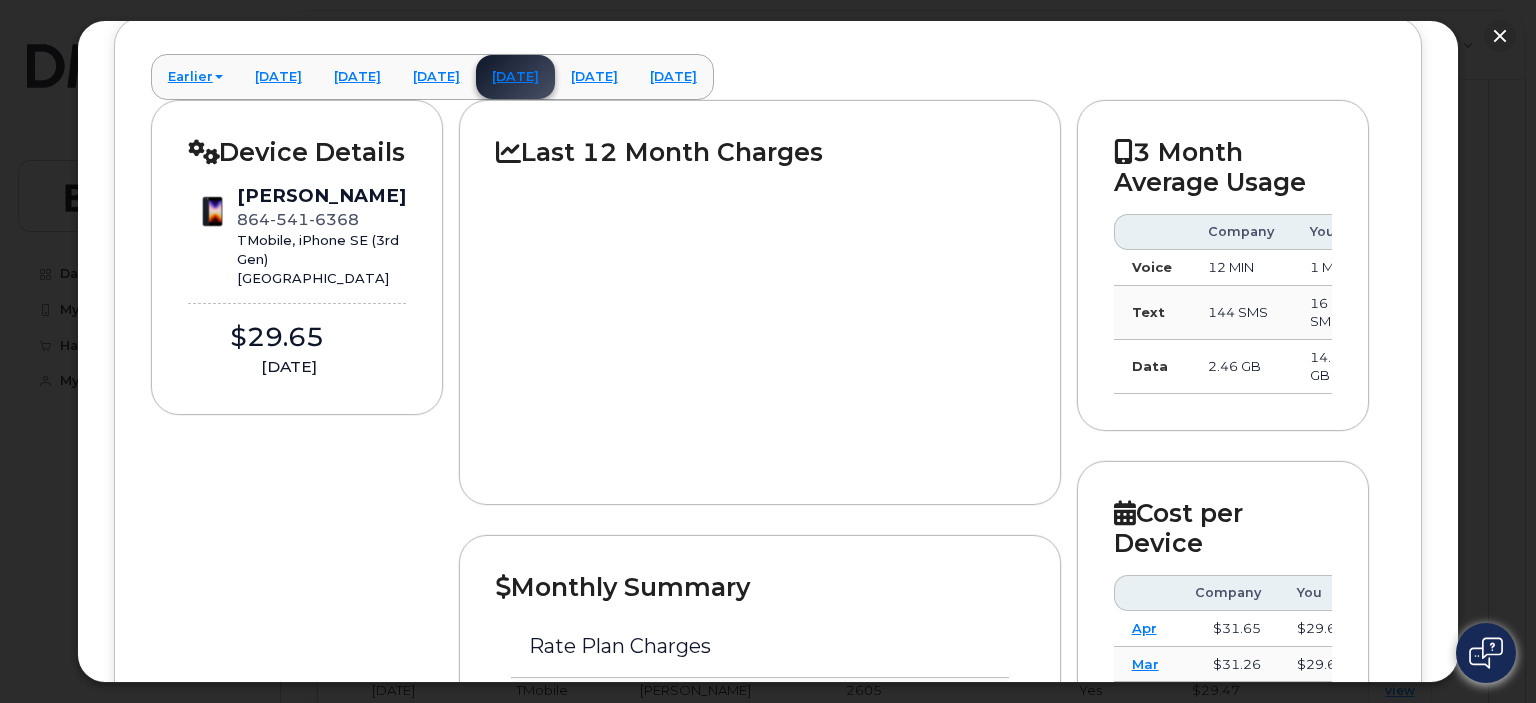 scroll, scrollTop: 0, scrollLeft: 0, axis: both 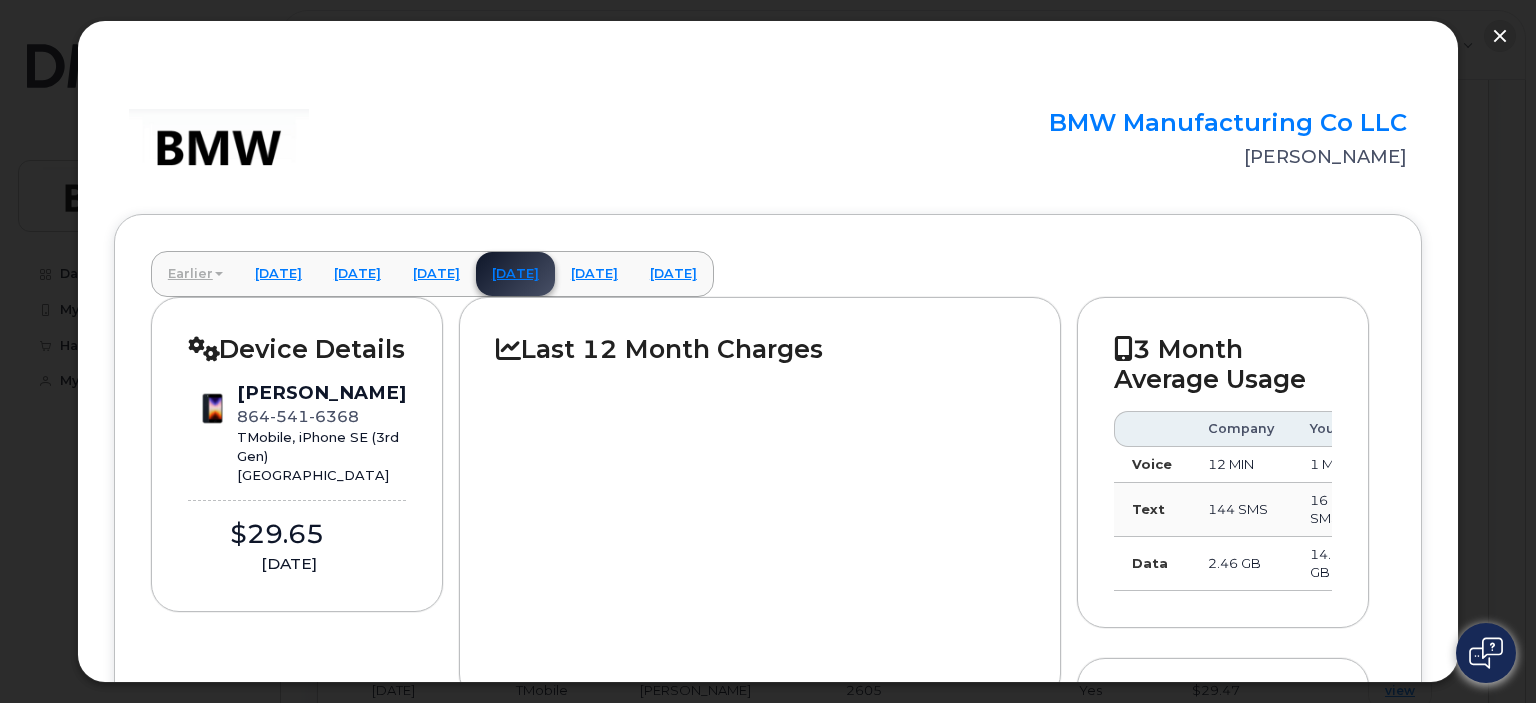 click on "Earlier" 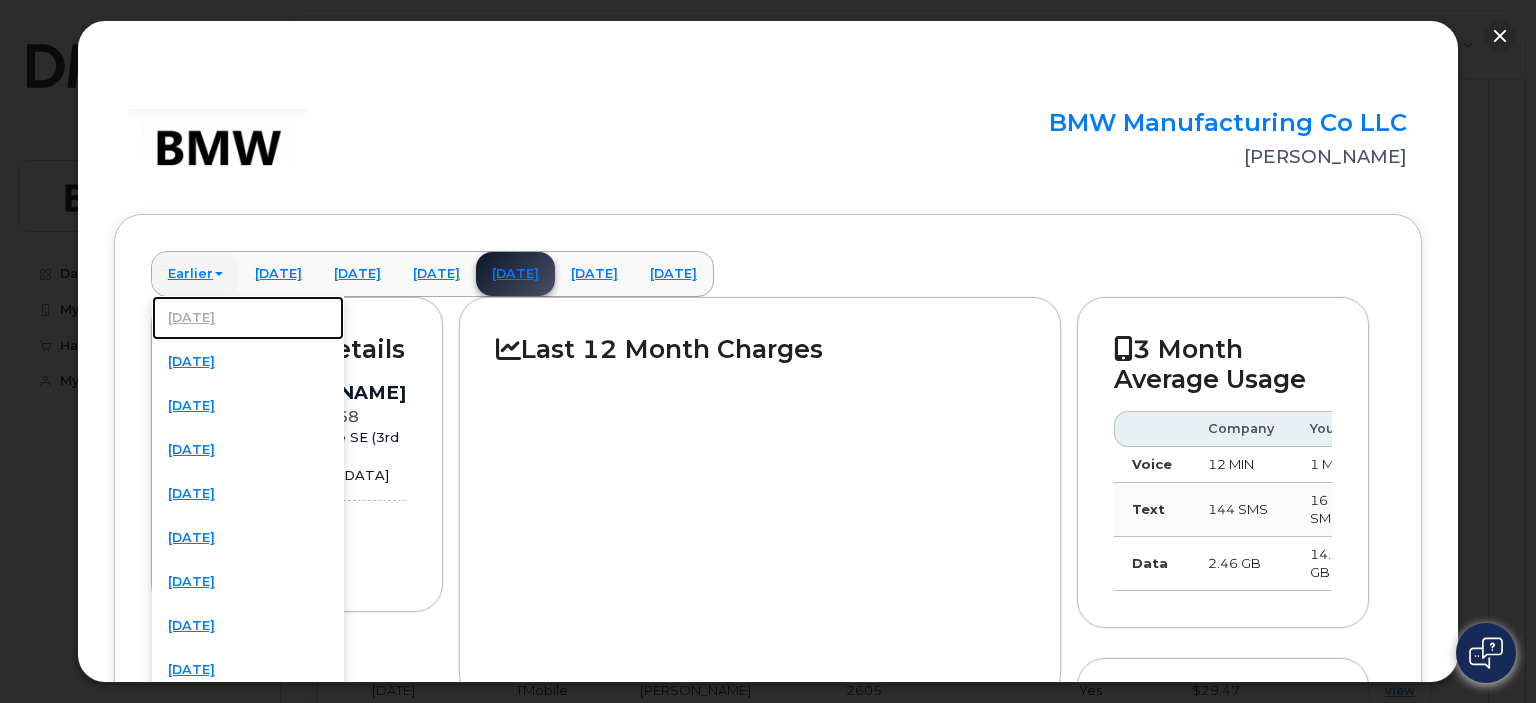 click on "[DATE]" 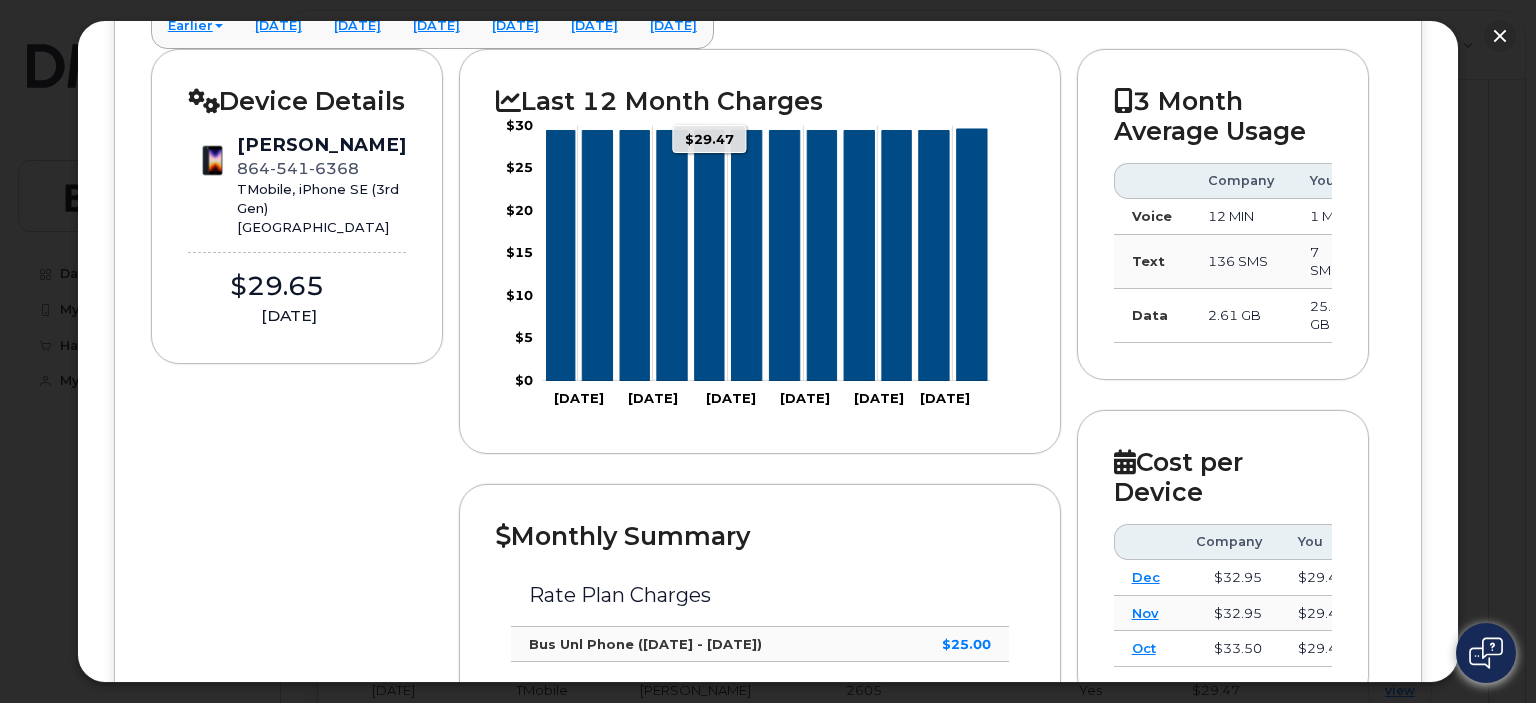 scroll, scrollTop: 148, scrollLeft: 0, axis: vertical 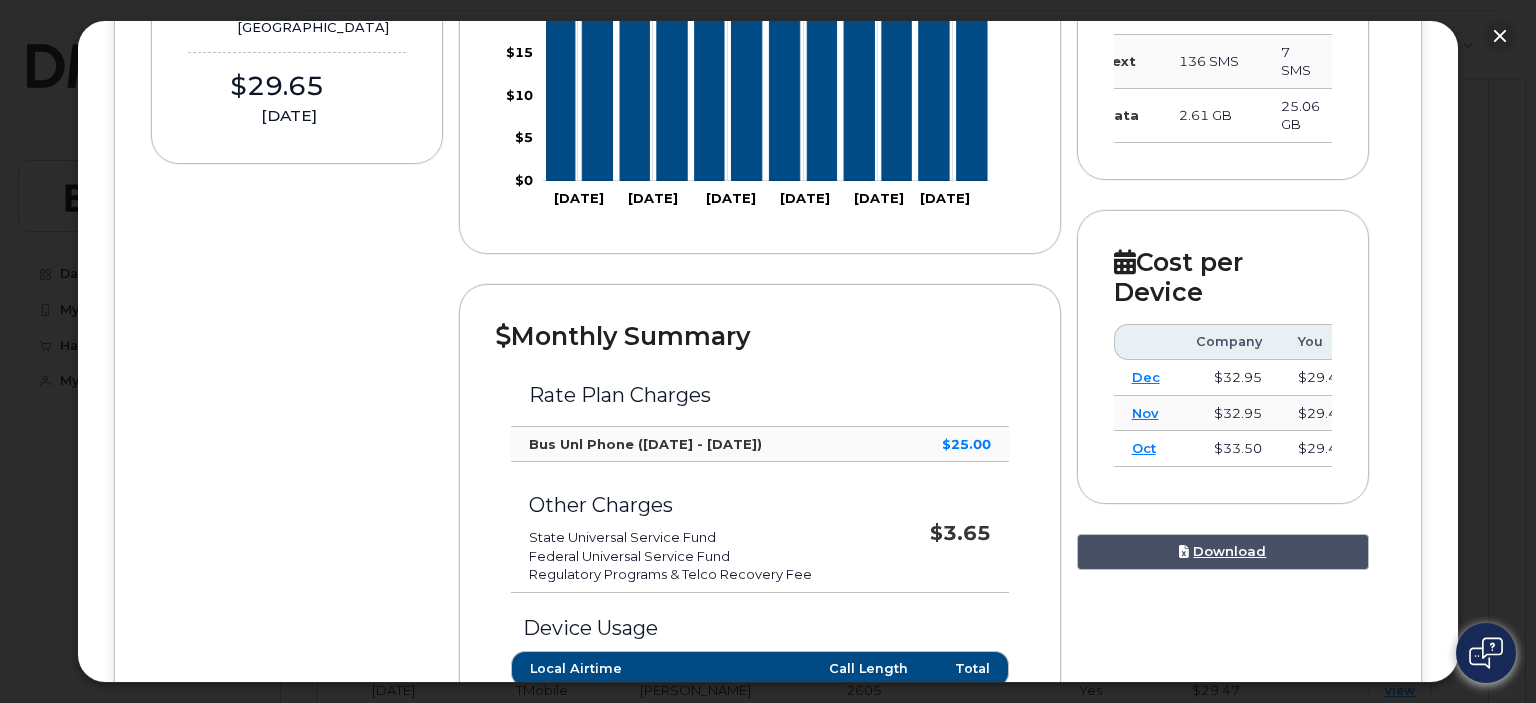 drag, startPoint x: 1228, startPoint y: 491, endPoint x: 1268, endPoint y: 490, distance: 40.012497 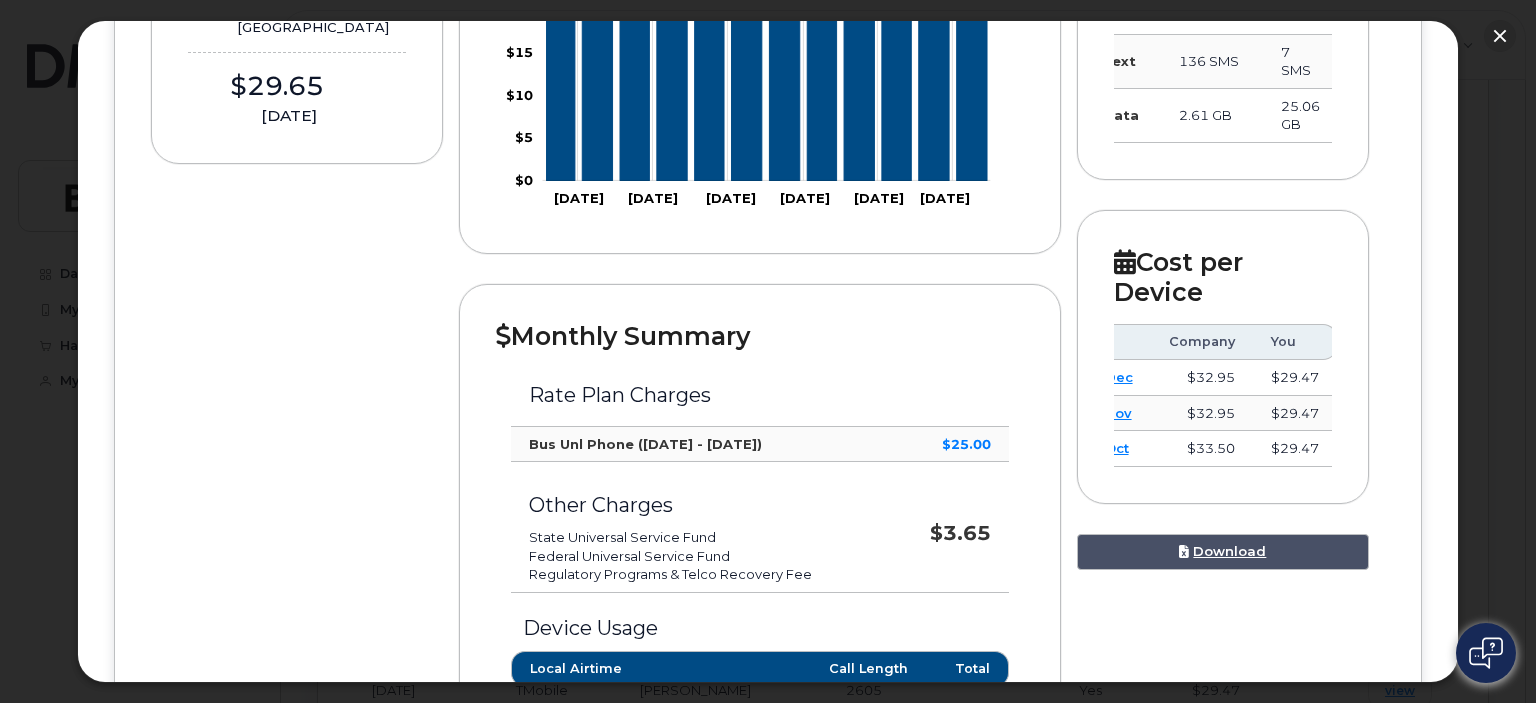 scroll, scrollTop: 0, scrollLeft: 0, axis: both 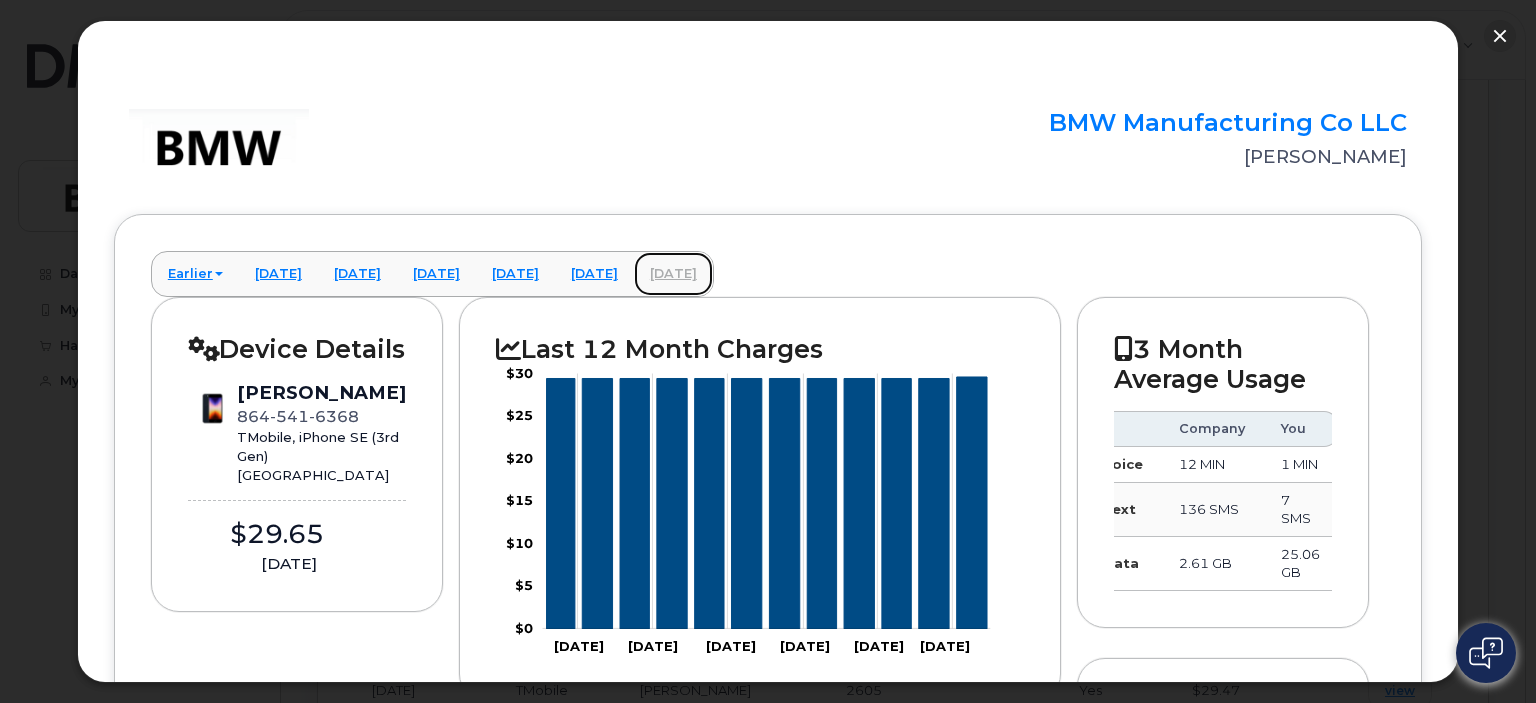 click on "[DATE]" 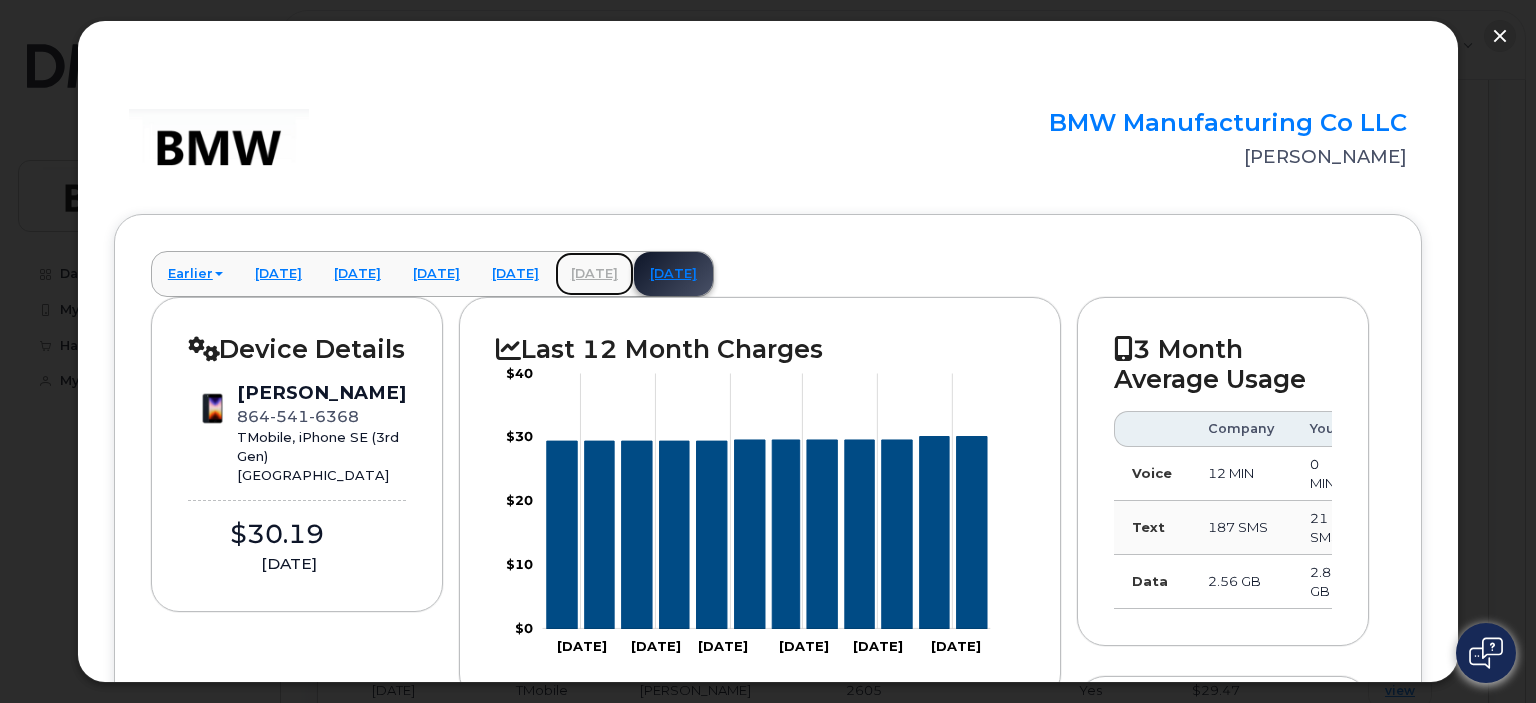 click on "[DATE]" 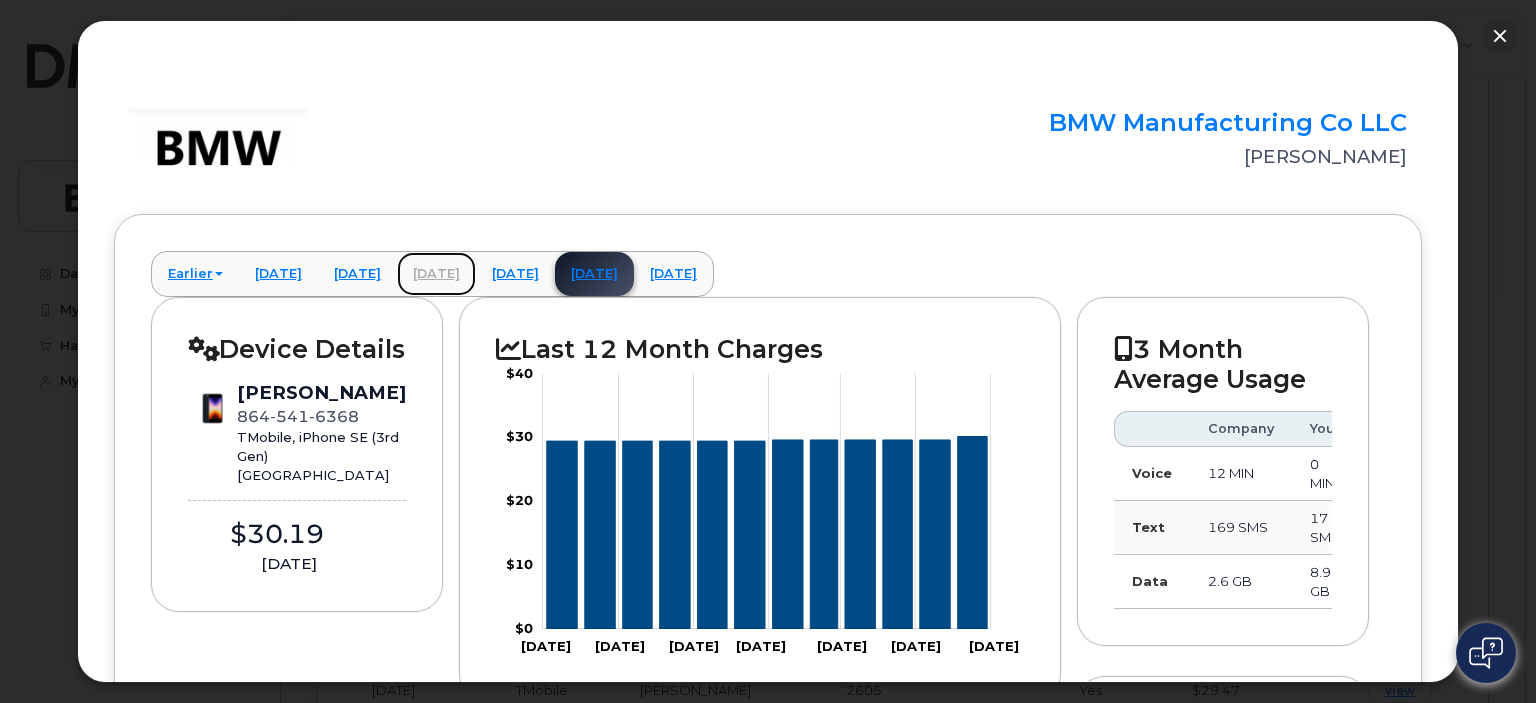 click on "[DATE]" 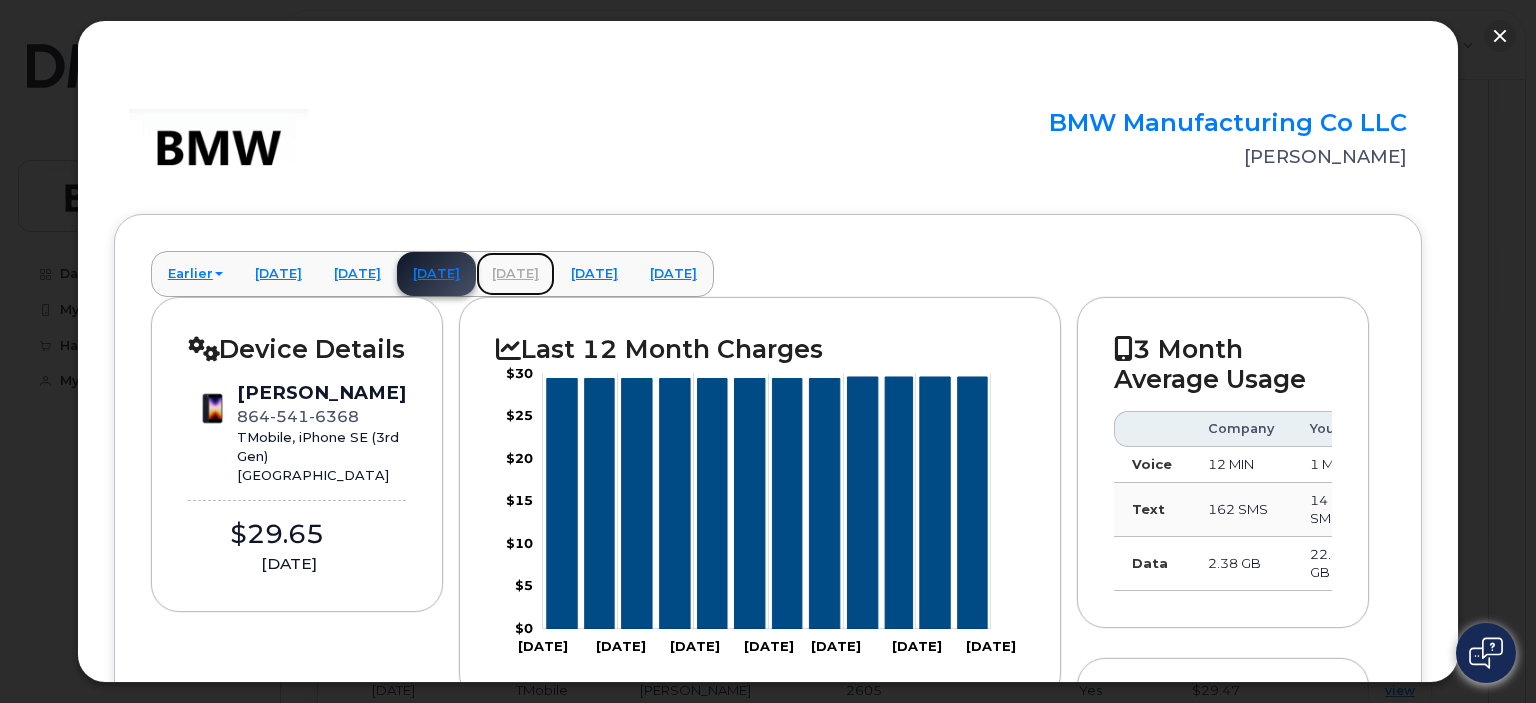 click on "[DATE]" 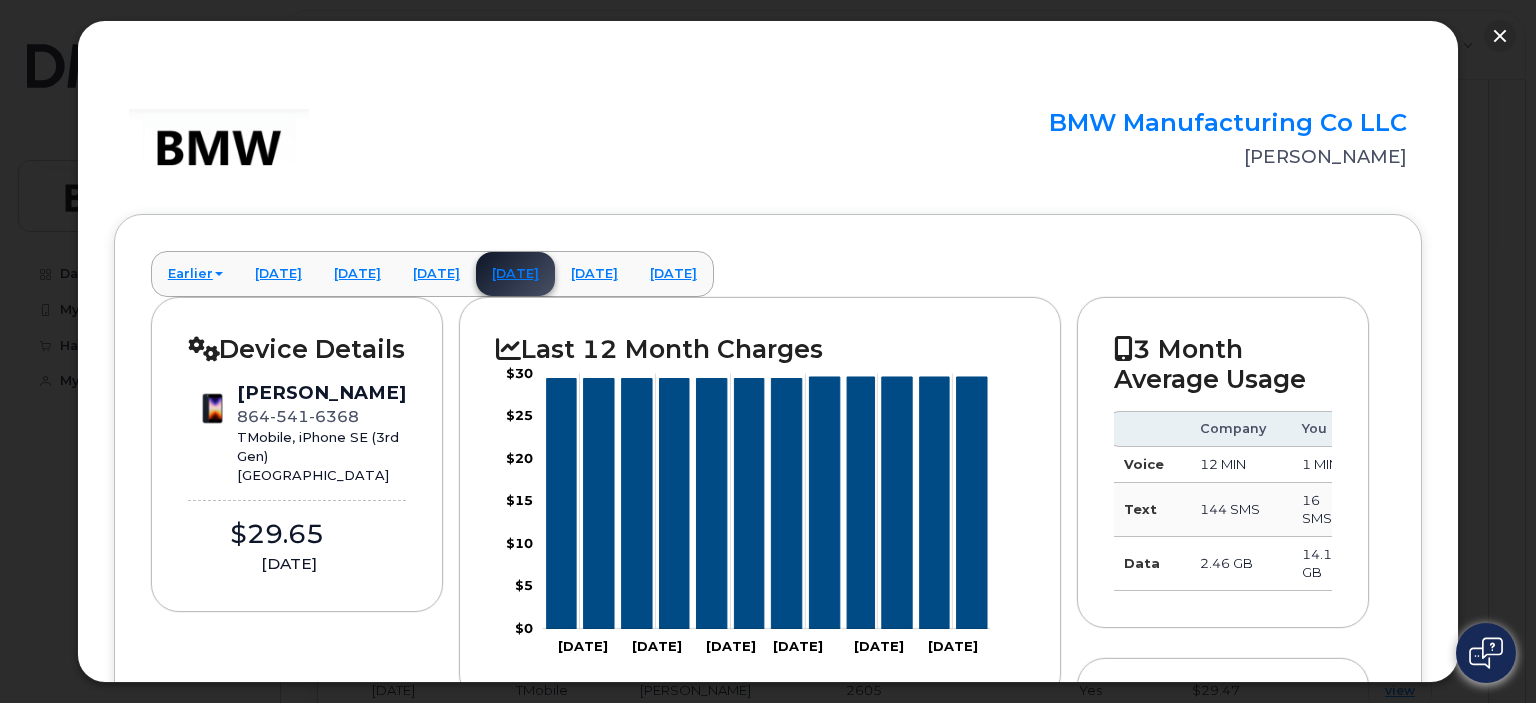 scroll, scrollTop: 0, scrollLeft: 0, axis: both 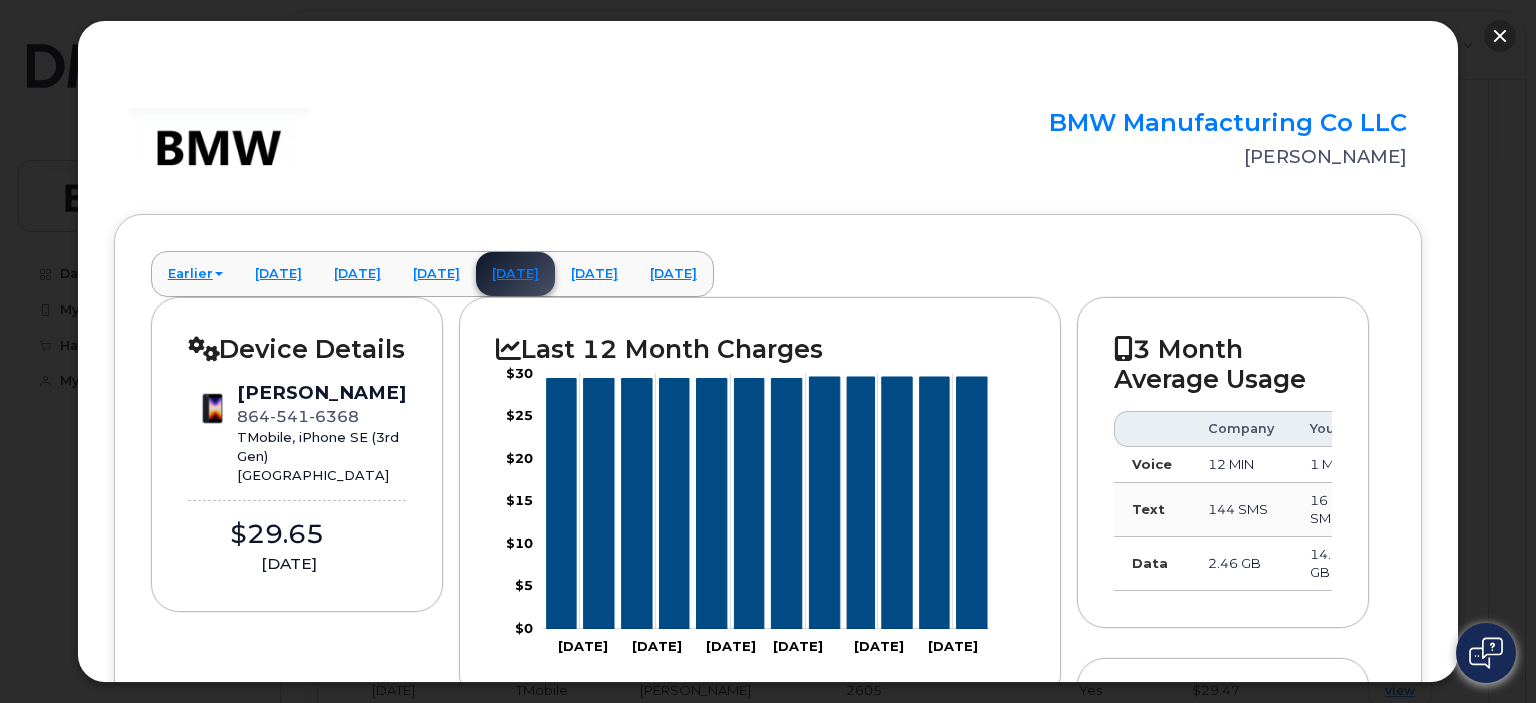 click 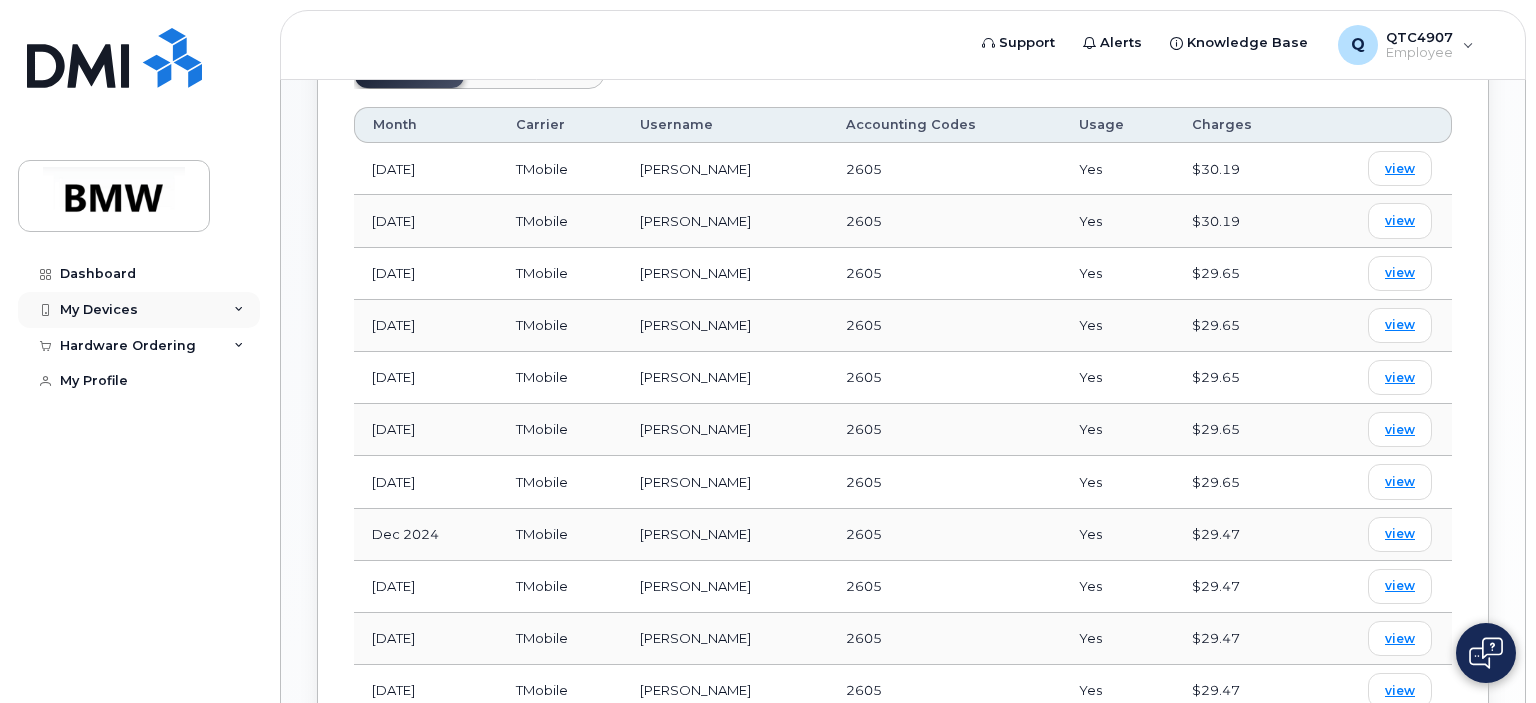 click 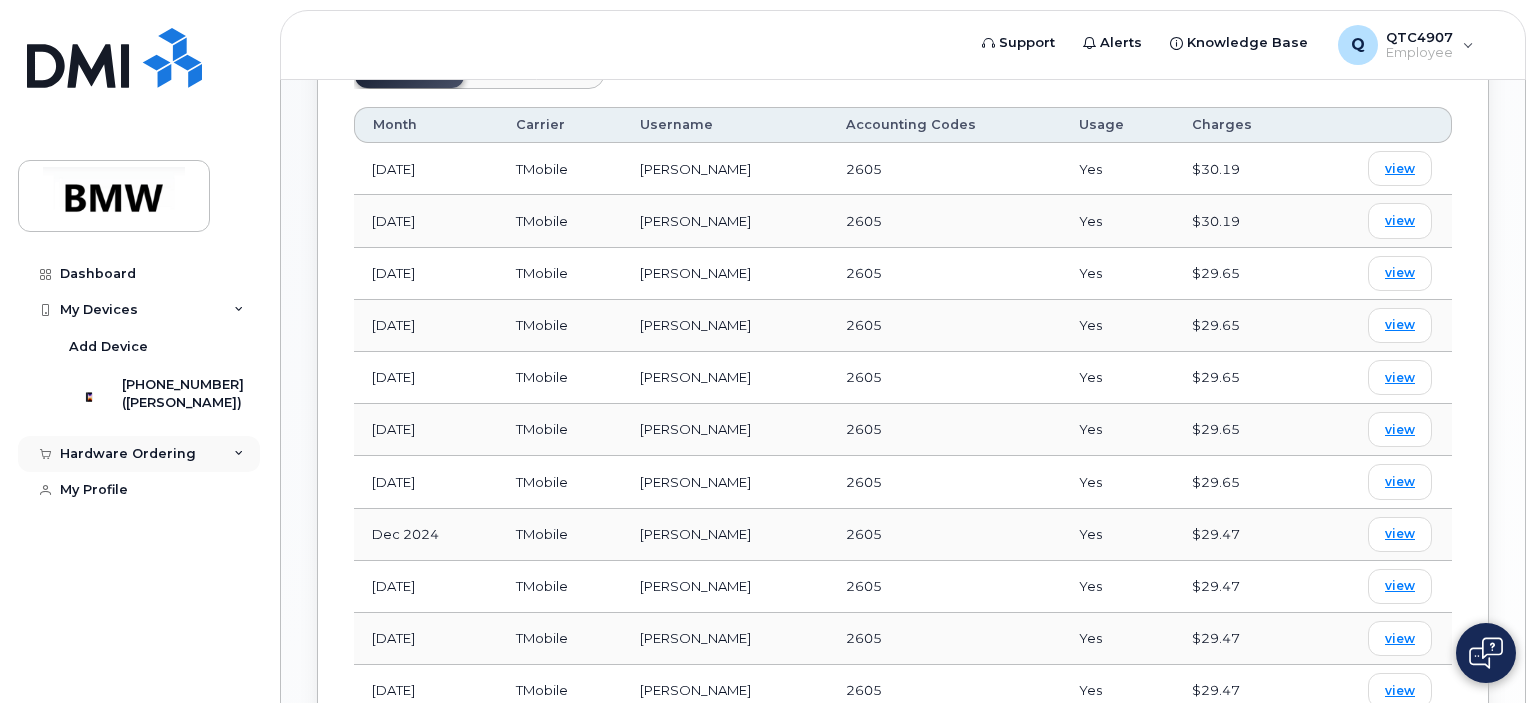 click 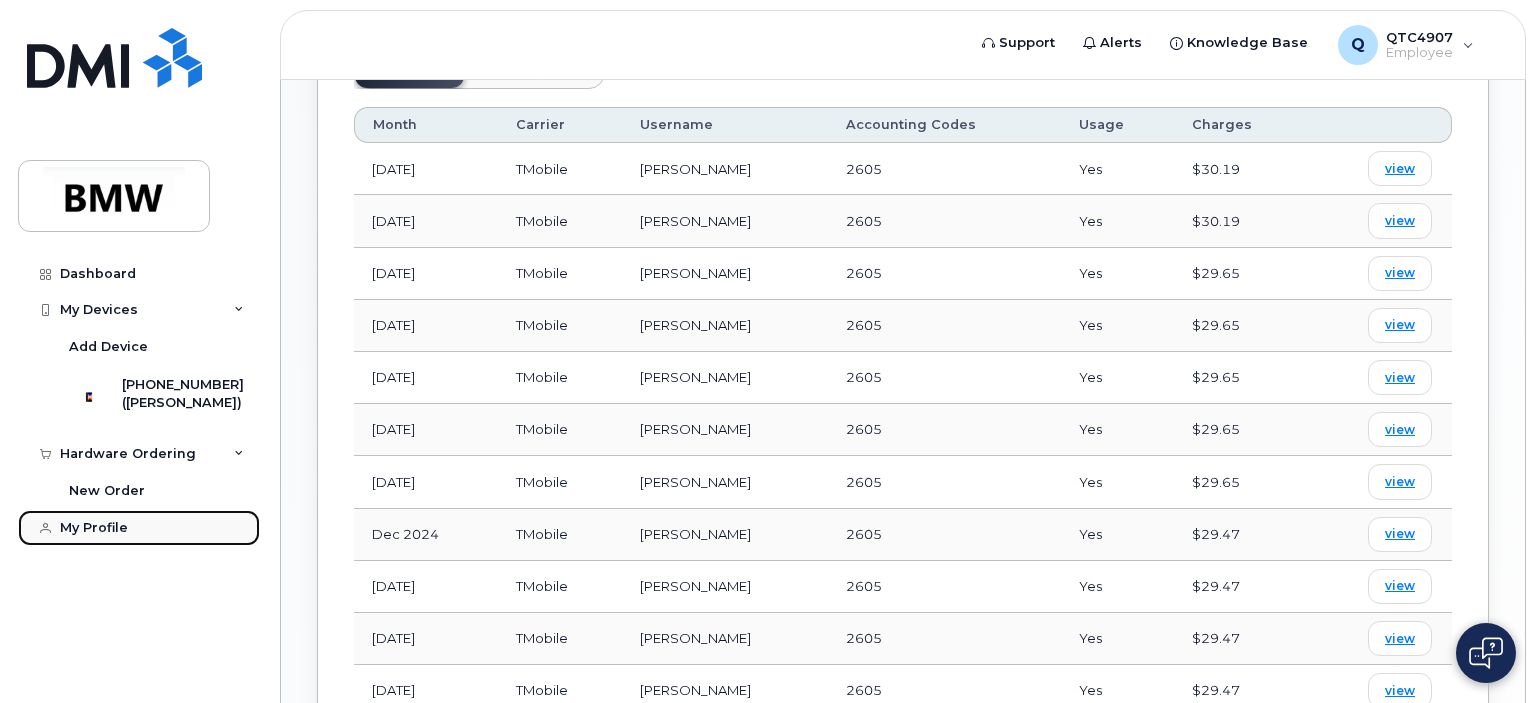 click on "My Profile" 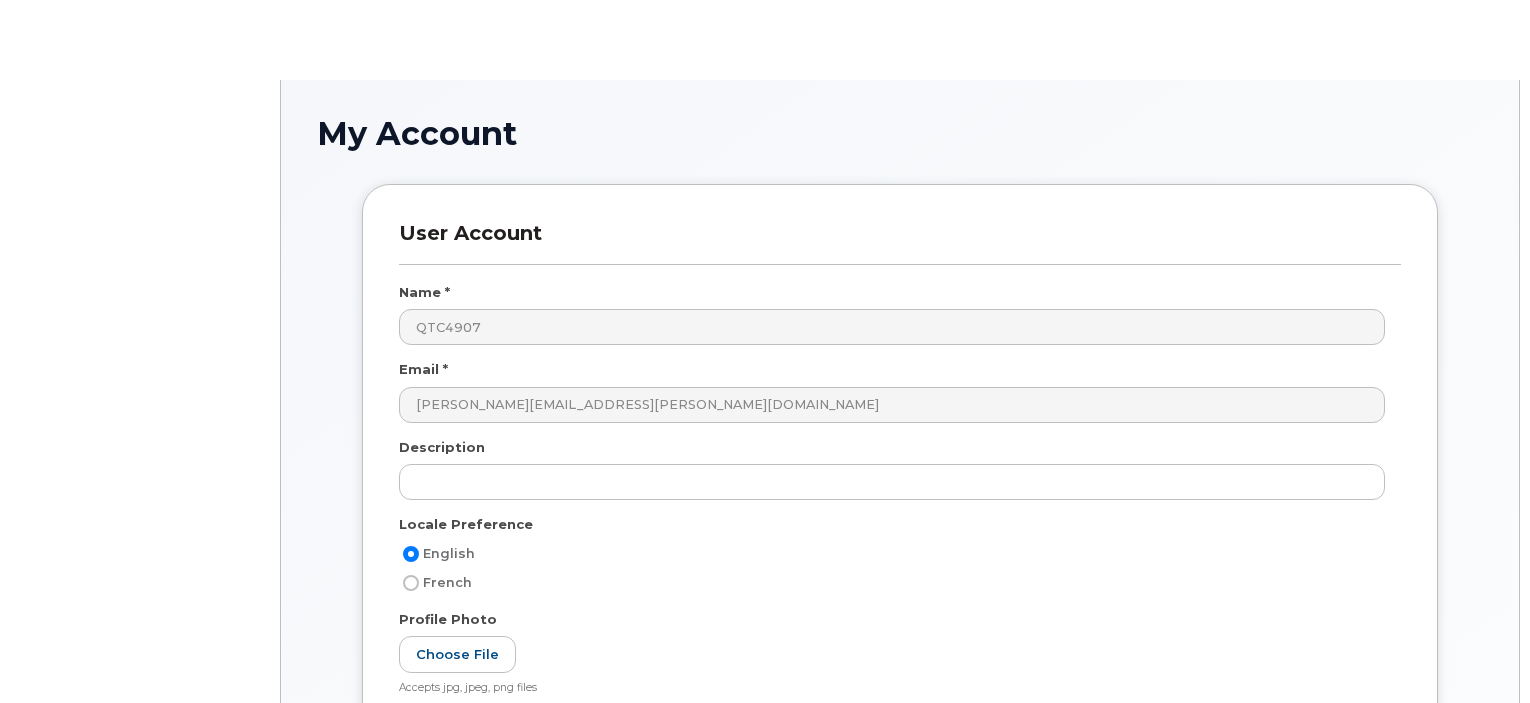 scroll, scrollTop: 0, scrollLeft: 0, axis: both 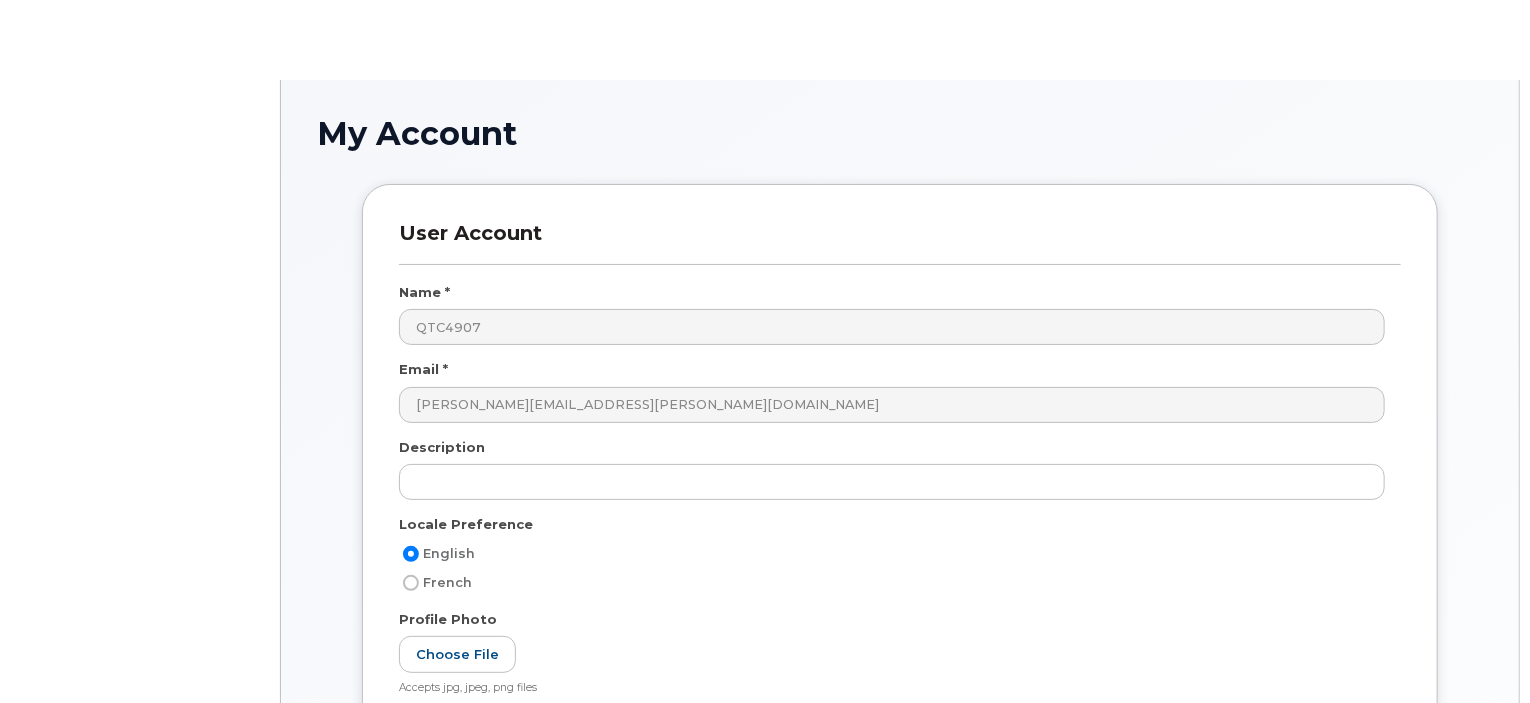 click on "My Account
User Account
Name *
QTC4907
Email *
[PERSON_NAME][EMAIL_ADDRESS][PERSON_NAME][DOMAIN_NAME]
Description
Locale Preference
English
French
Profile Photo
Choose File
Accepts jpg, jpeg, png files
File size should be less than 4MB
Invalid file type. Valid types are jpg, jpeg, png.
Restrictions
Note!
Due to system restrictions, users cannot both be assigned to multiple companies and be restricted by accounting type
Cost Center / WBS element
Attached Devices:
Approved
#1
[PERSON_NAME] (864-541-6368)
#{{ 1 + $index + 1 }}
pending
delete
Add Device
Save & Update User
×
×
Keyboard Shortcuts
Help" 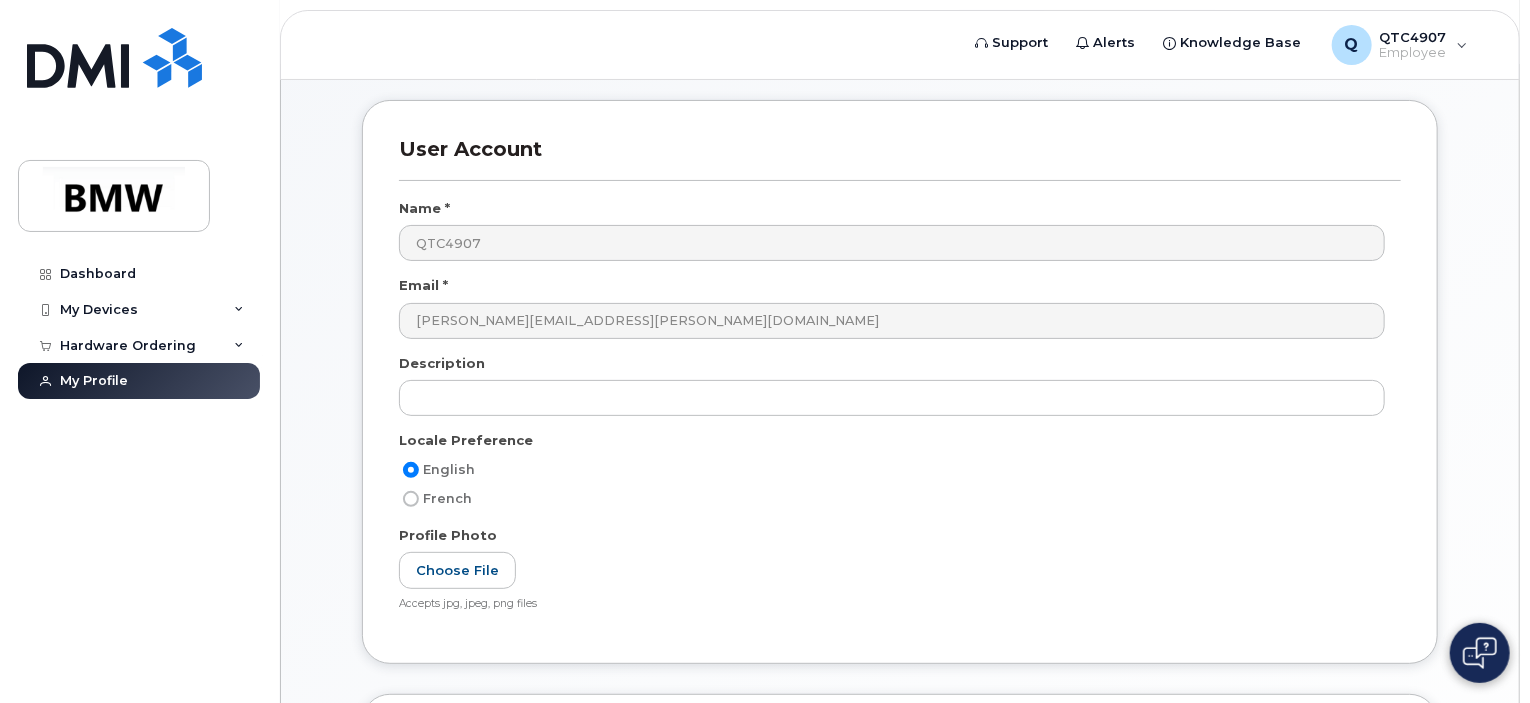 scroll, scrollTop: 0, scrollLeft: 0, axis: both 